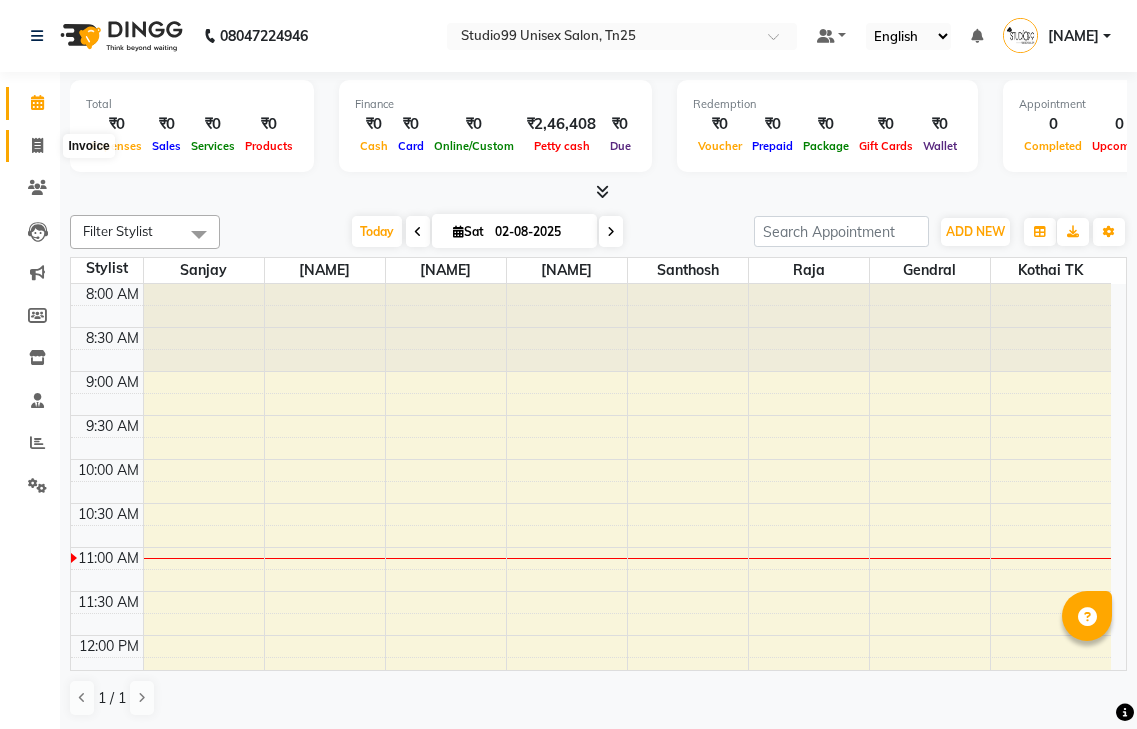 scroll, scrollTop: 0, scrollLeft: 0, axis: both 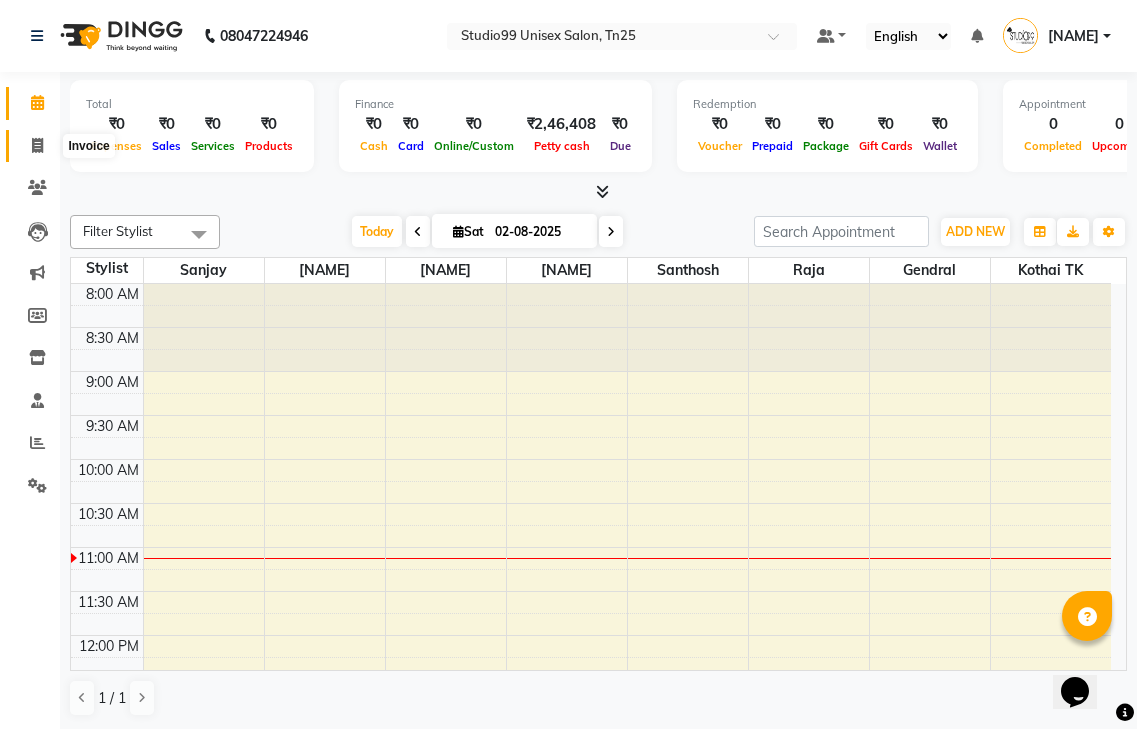 click 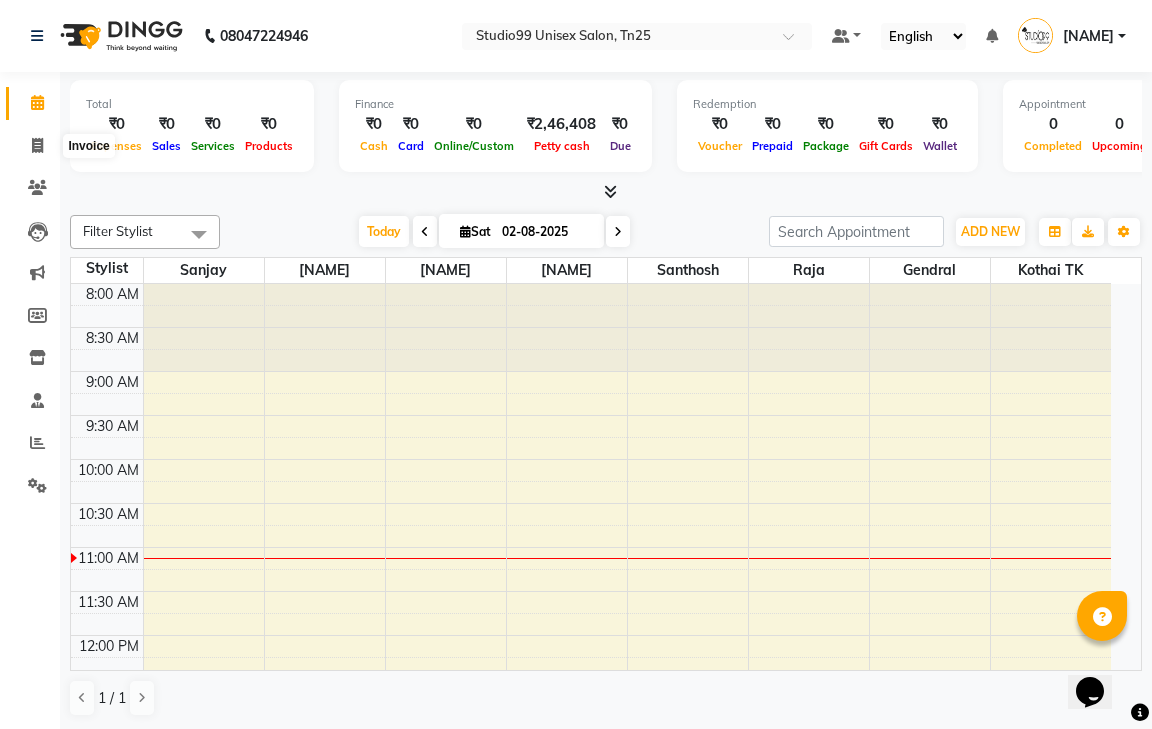 select on "service" 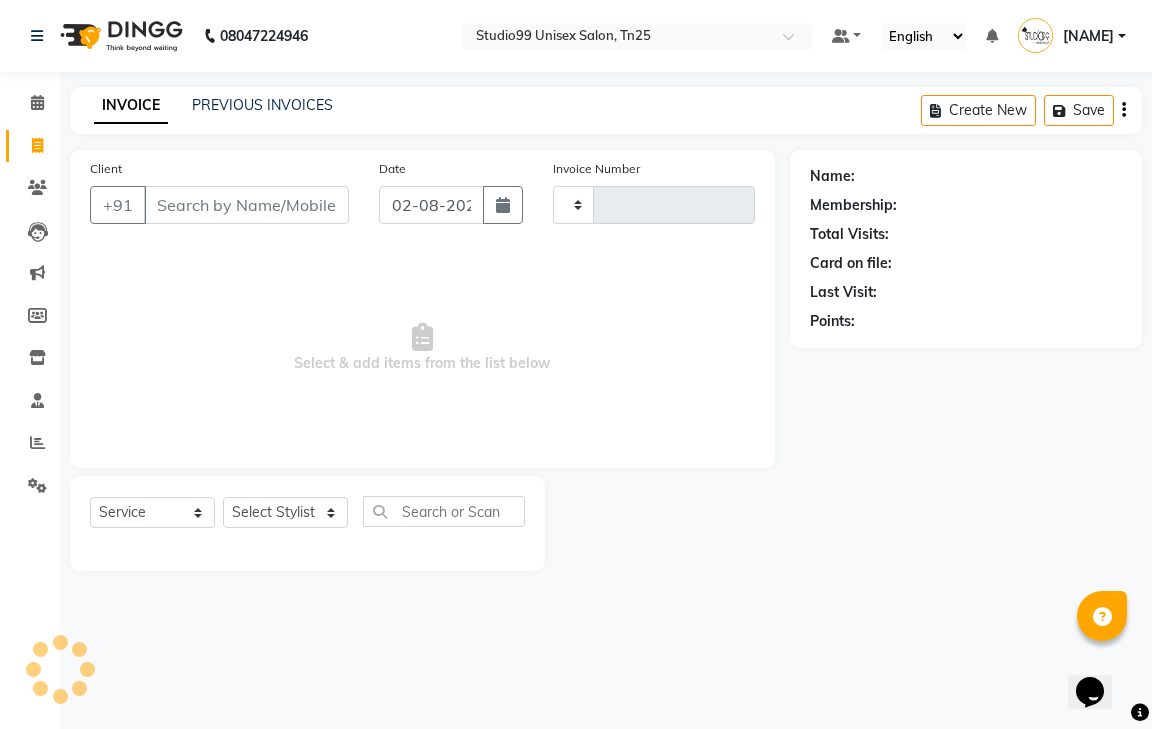 type on "0644" 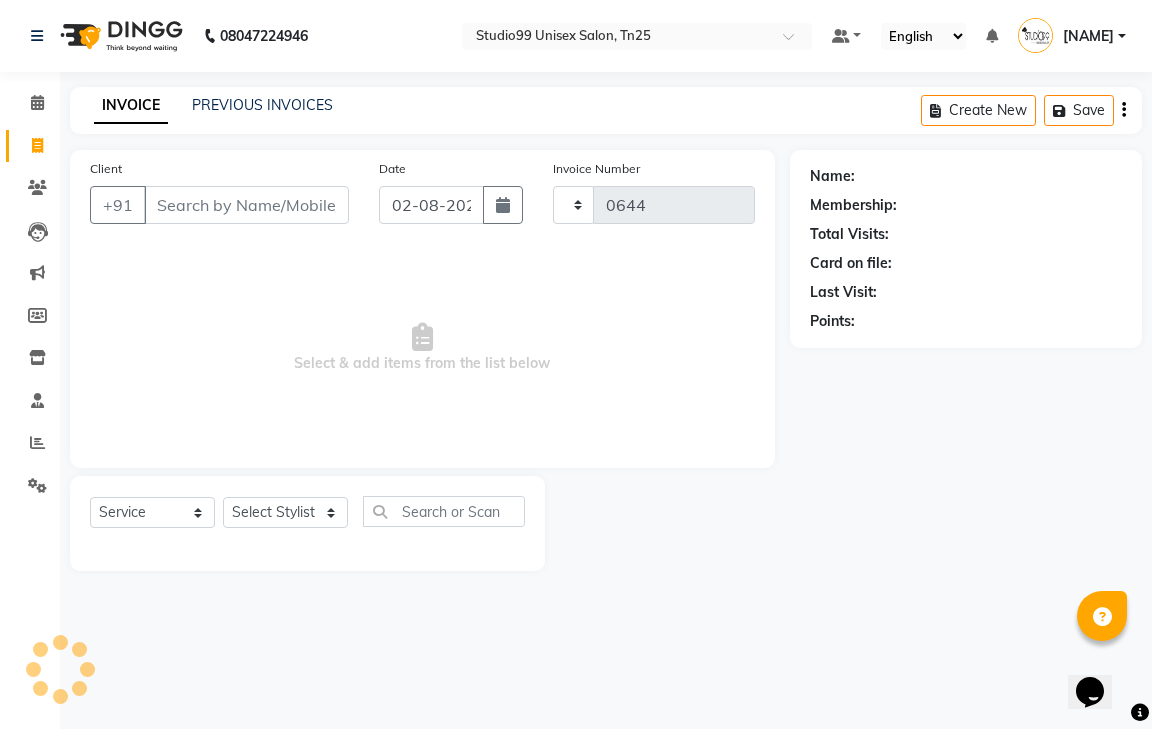 select on "8331" 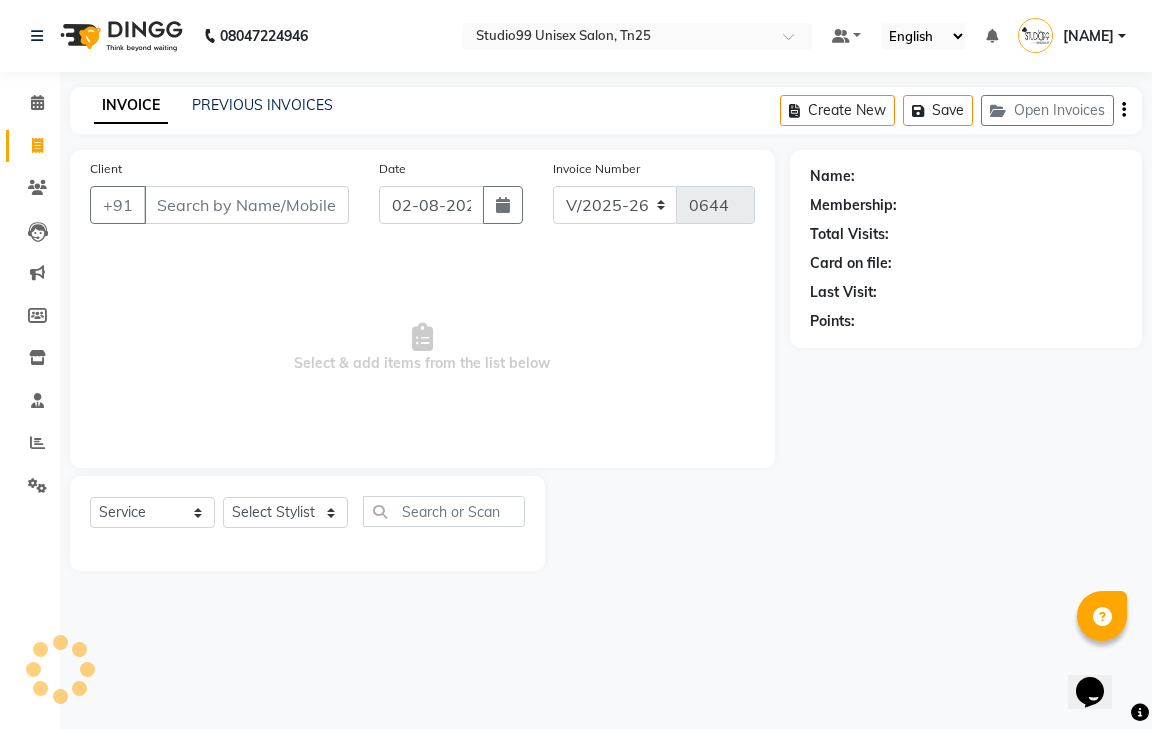 click on "PREVIOUS INVOICES" 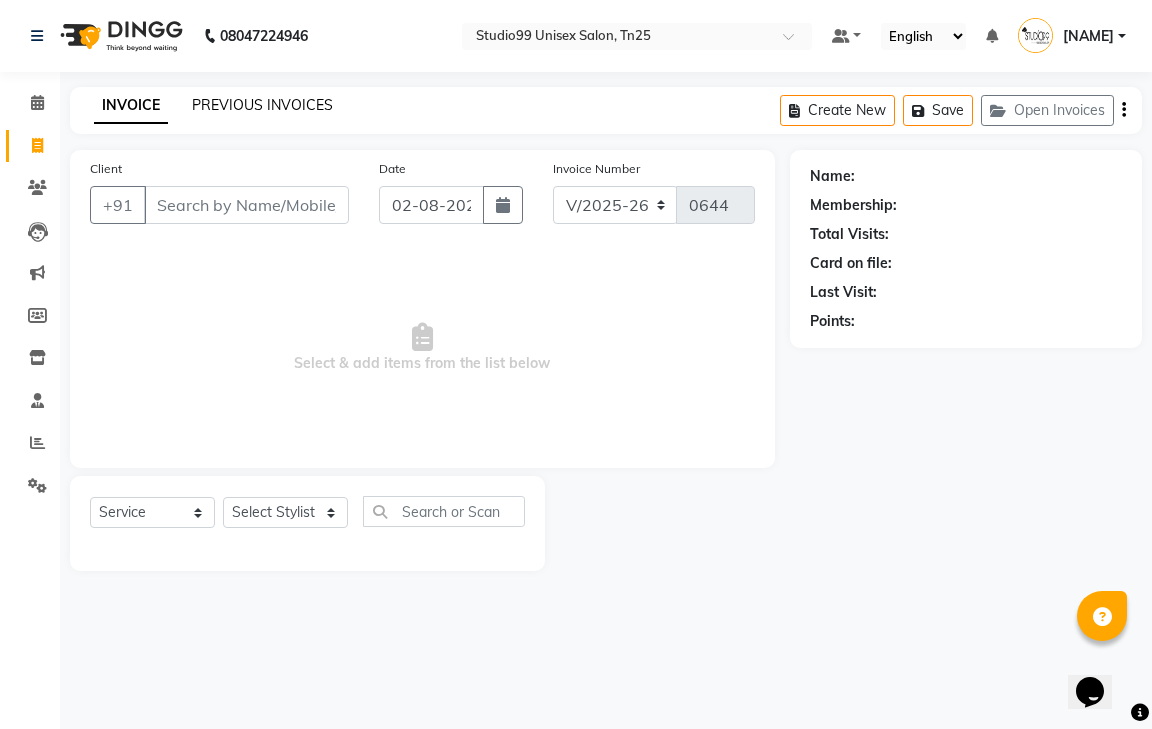 click on "PREVIOUS INVOICES" 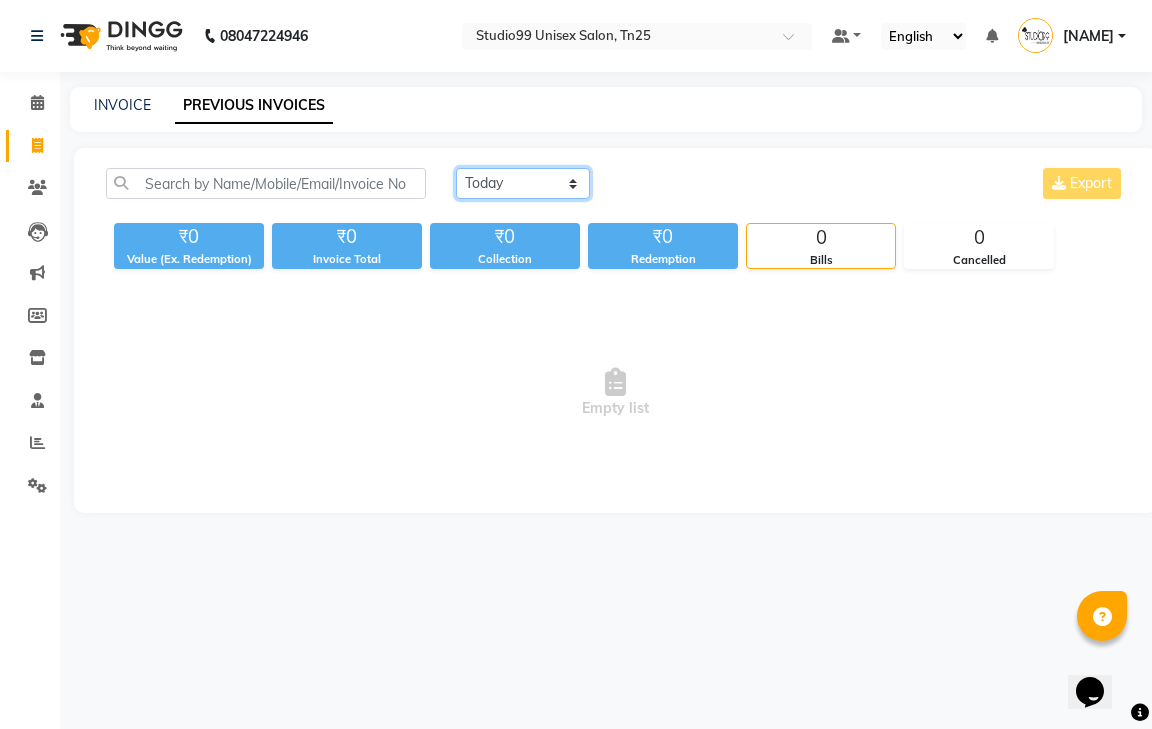 click on "Today Yesterday Custom Range" 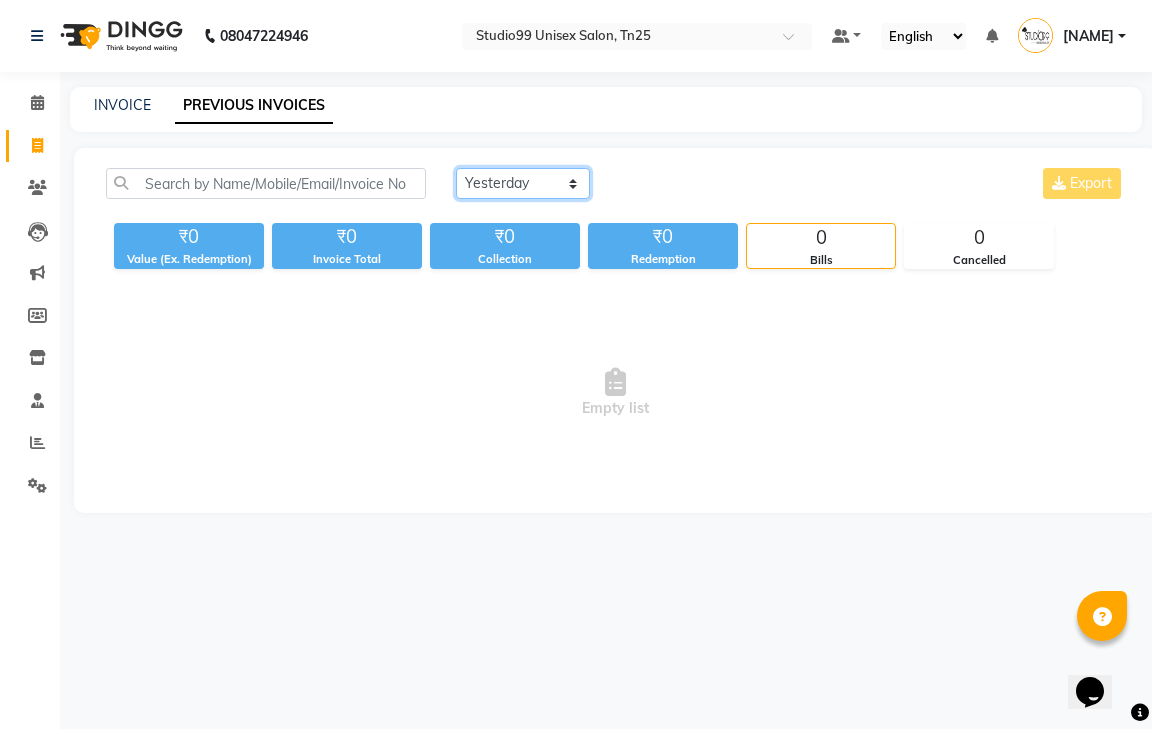 click on "Today Yesterday Custom Range" 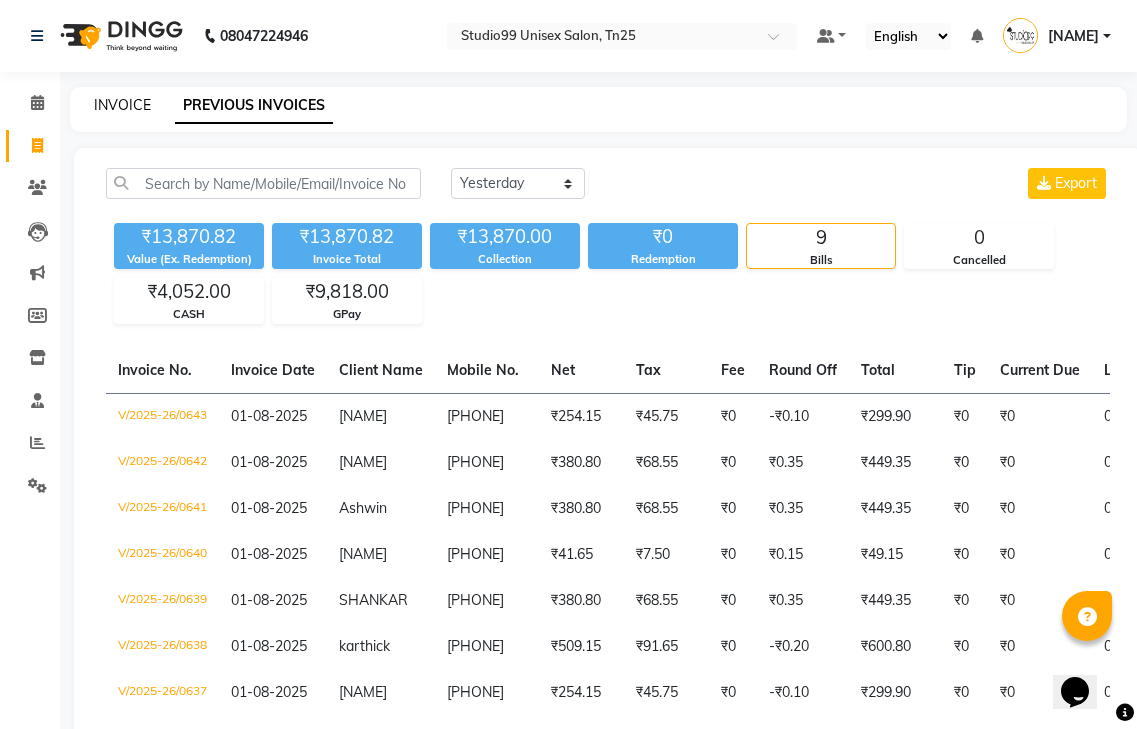 click on "INVOICE" 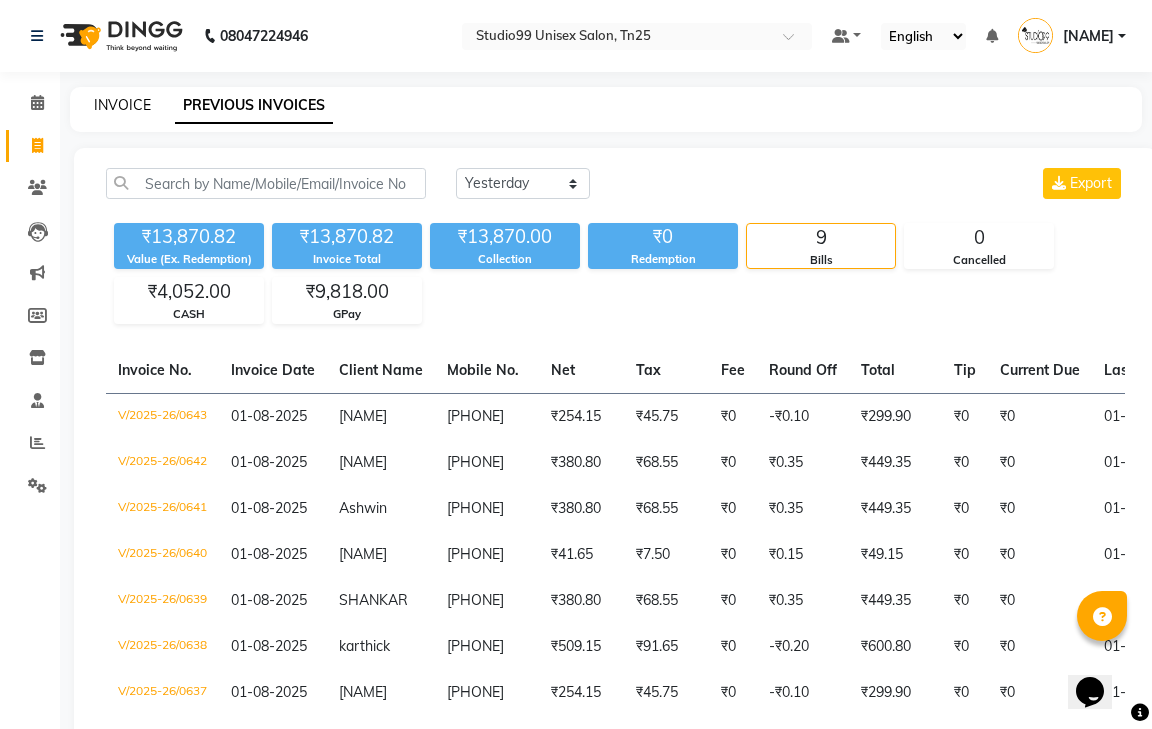 select on "service" 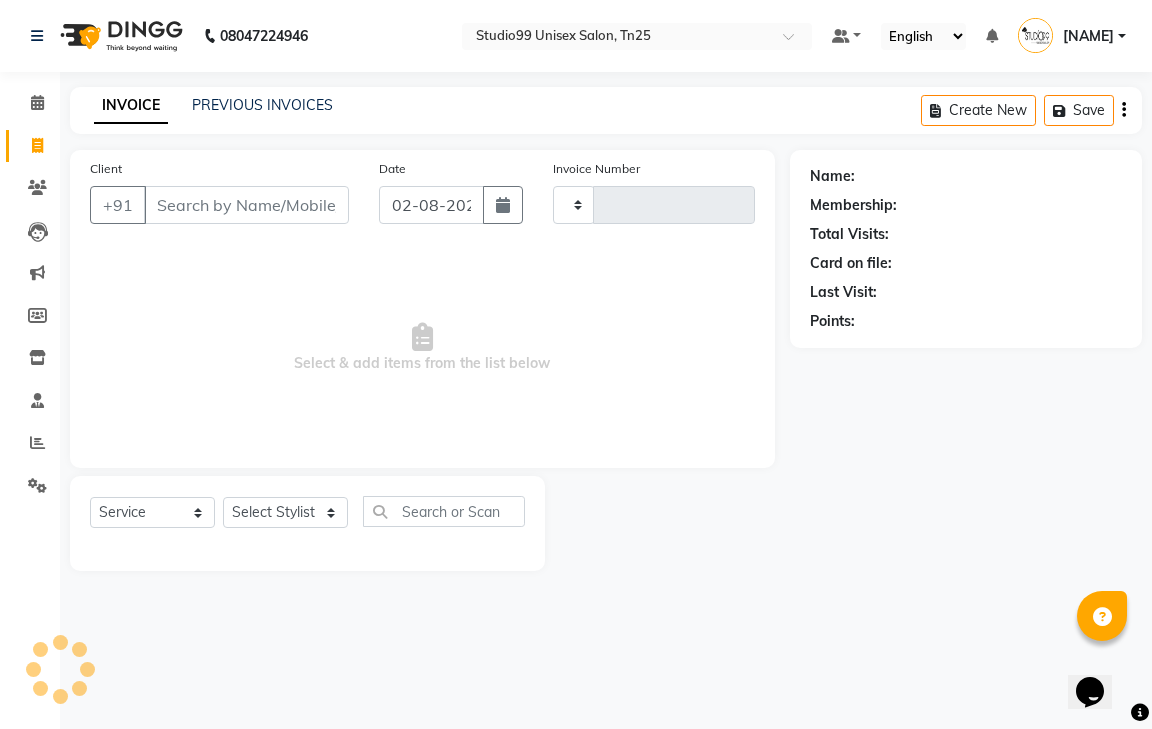 type on "0644" 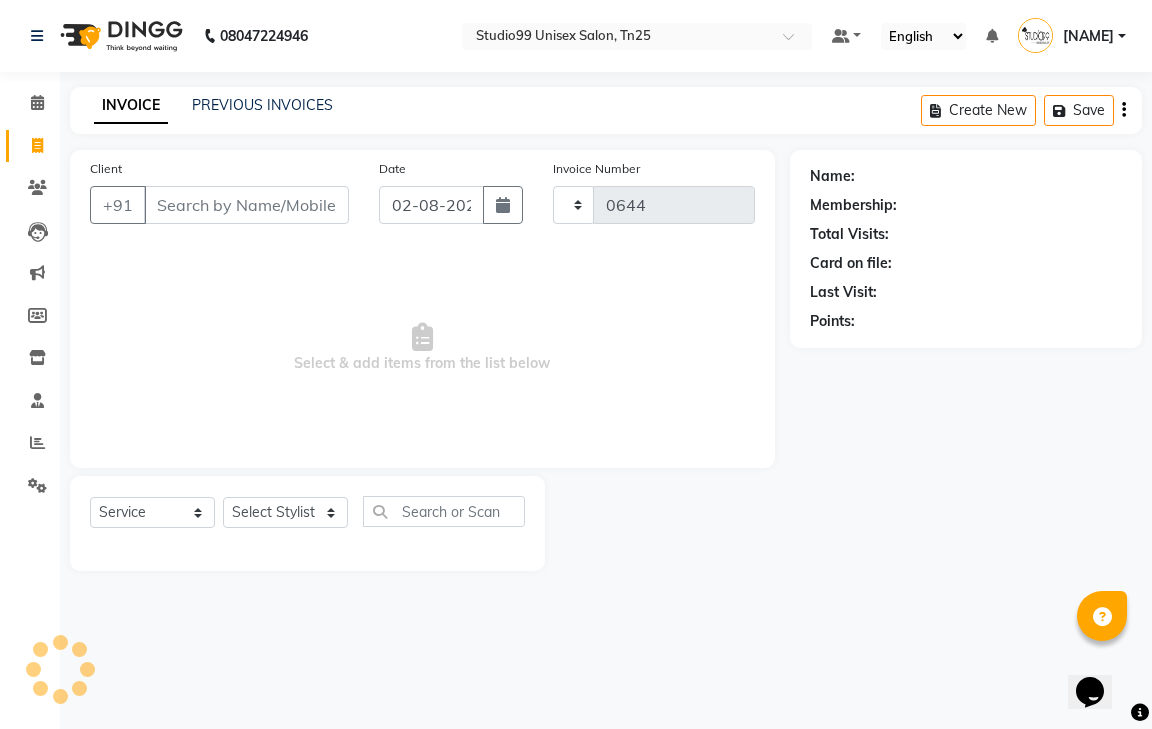 select on "8331" 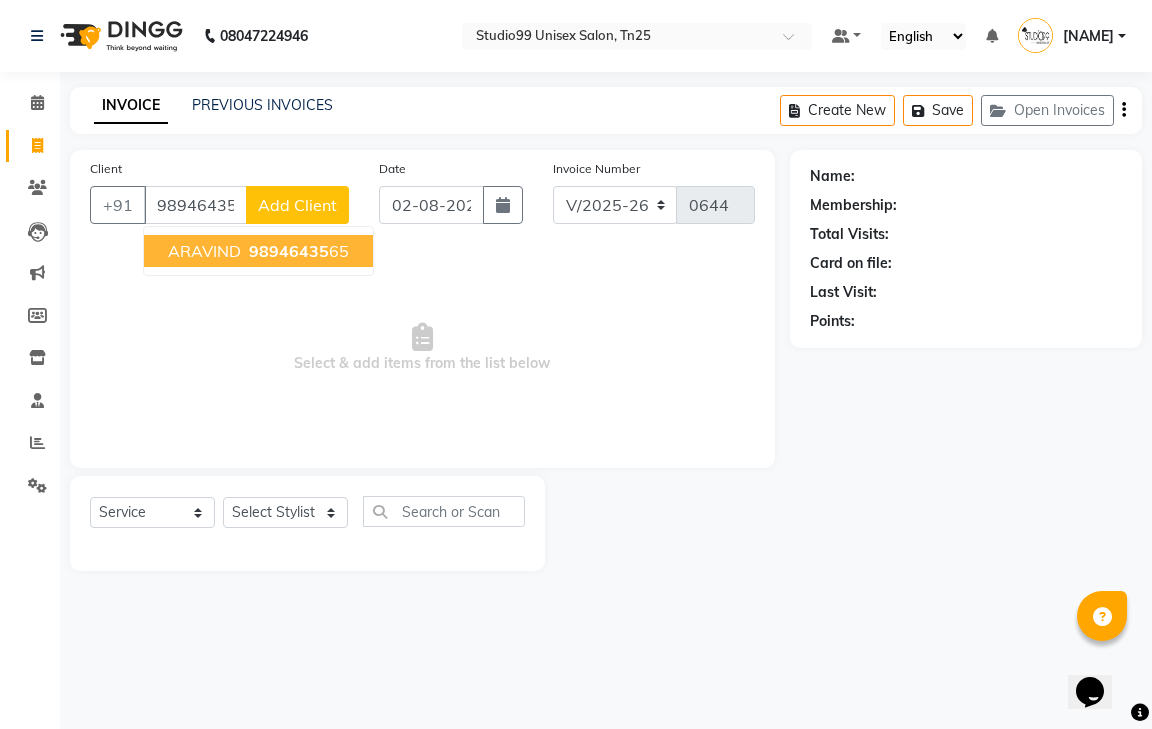 click on "98946435" at bounding box center [289, 251] 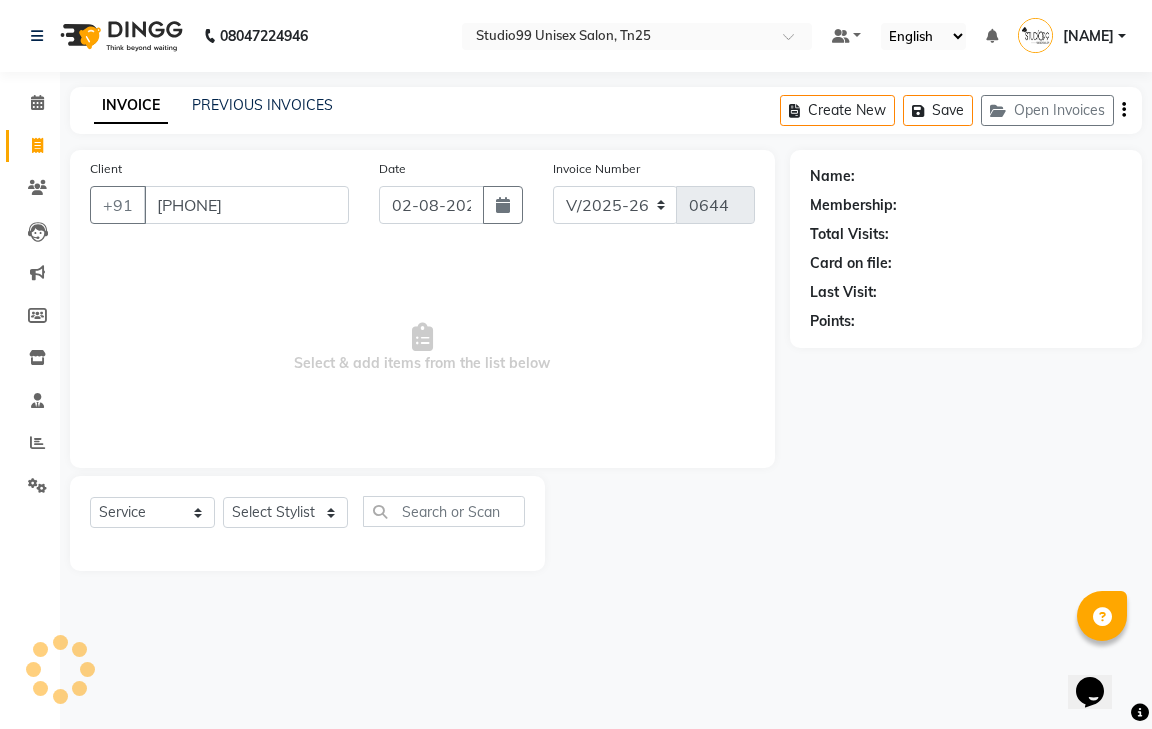 type on "[PHONE]" 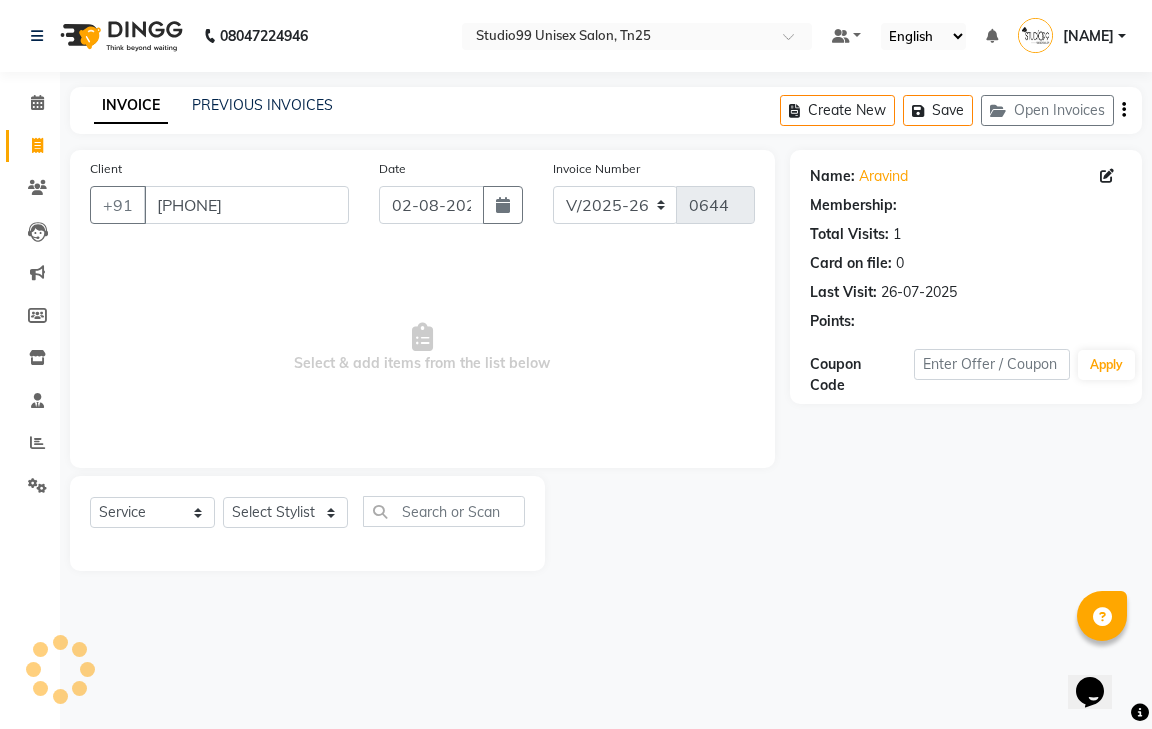 select on "1: Object" 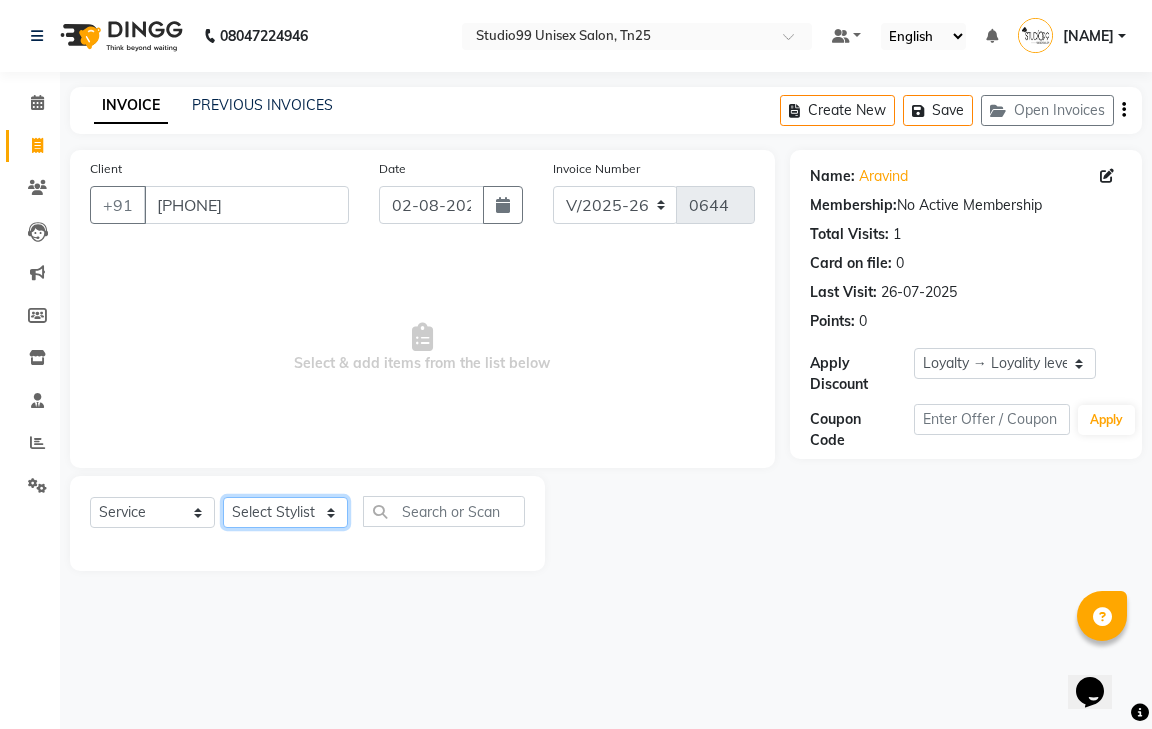 click on "Select Stylist gendral [NAME] [NAME] [NAME] [NAME] [NAME] [NAME] [NAME] [NAME]" 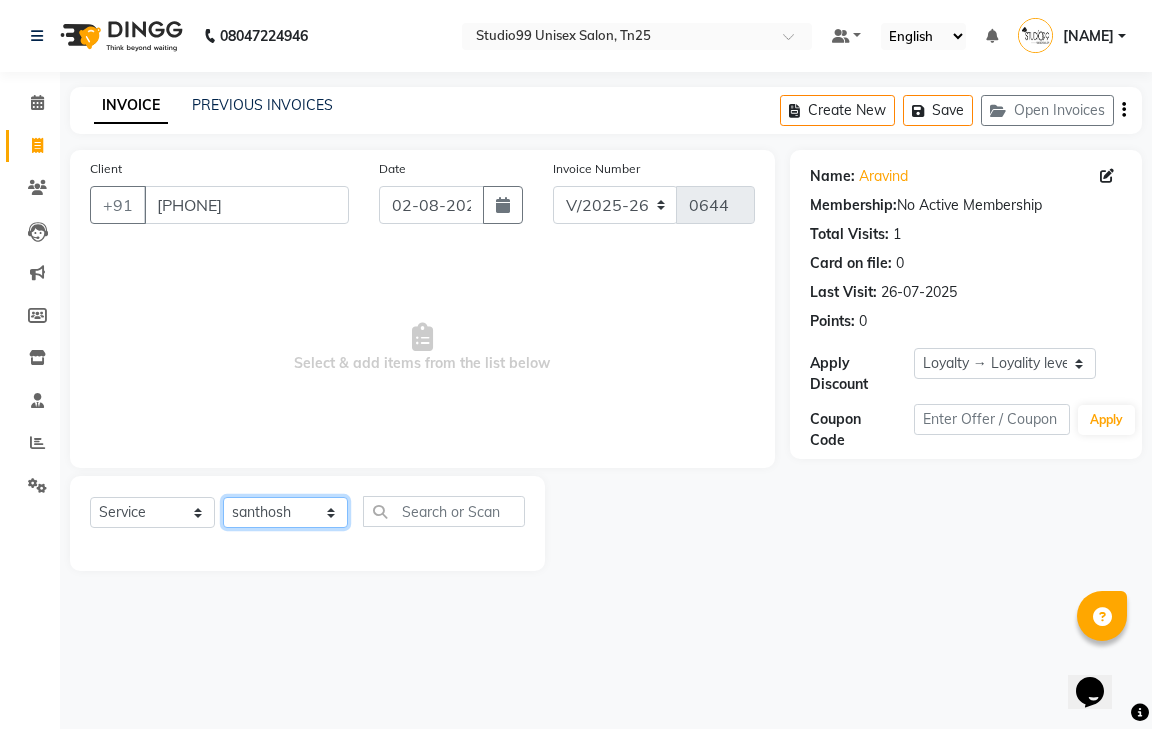 click on "Select Stylist gendral [NAME] [NAME] [NAME] [NAME] [NAME] [NAME] [NAME] [NAME]" 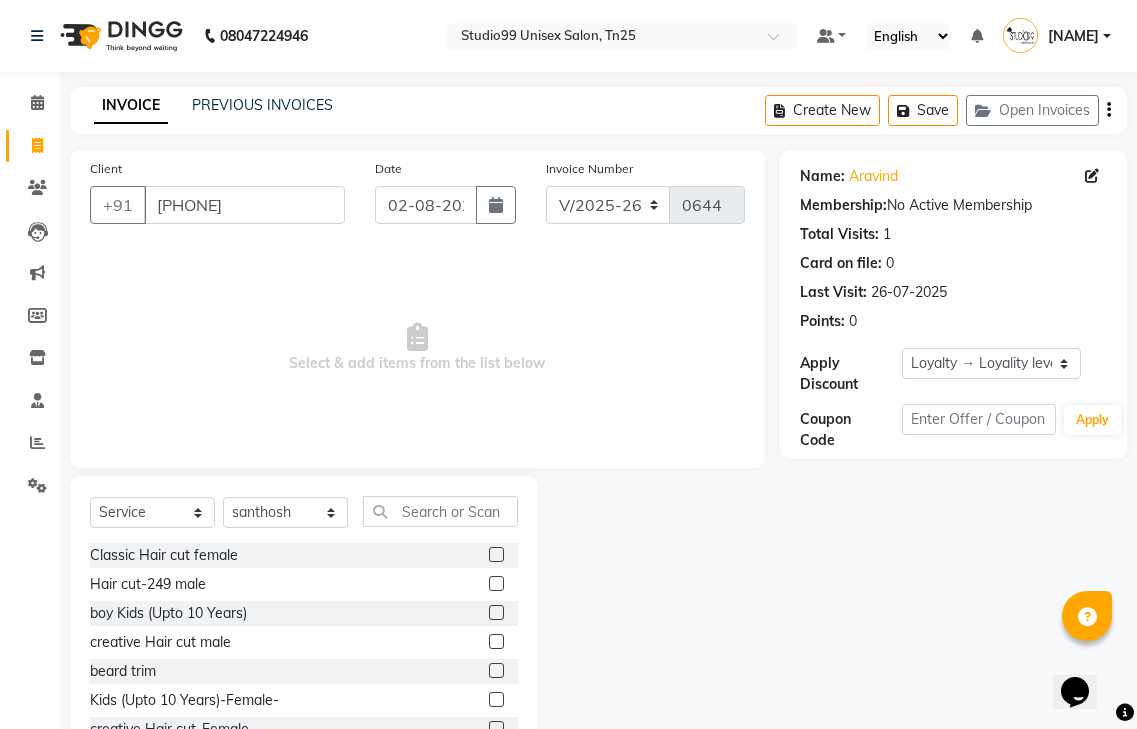 click 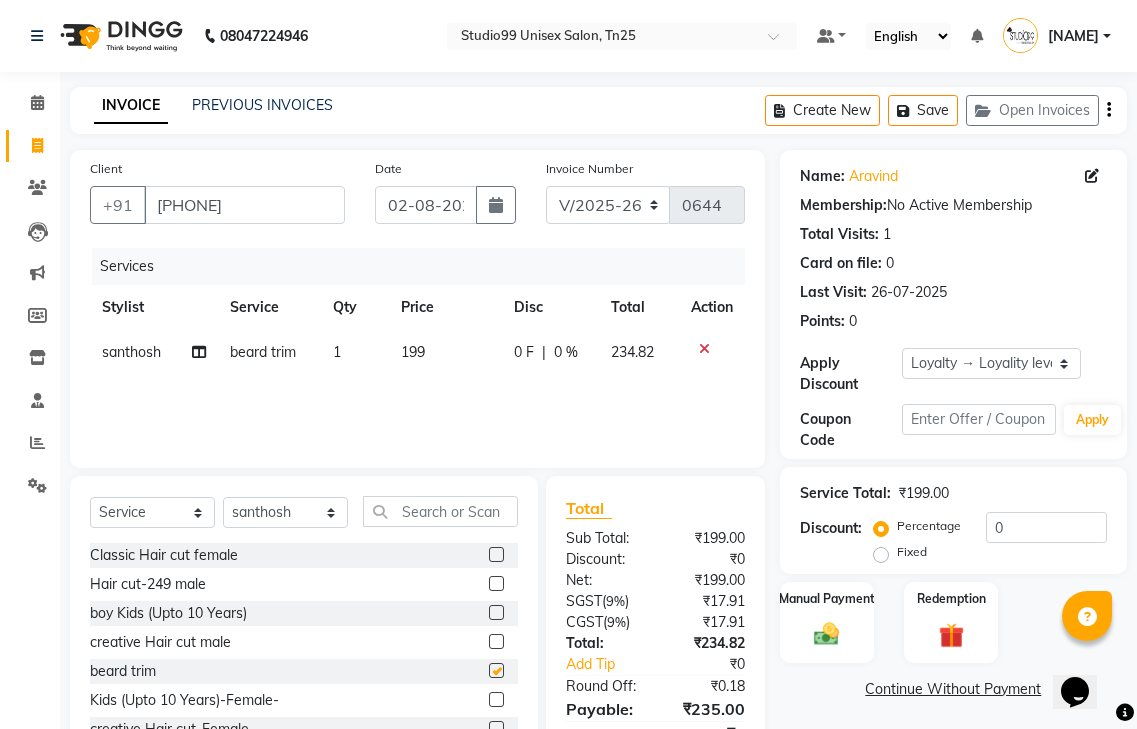 checkbox on "false" 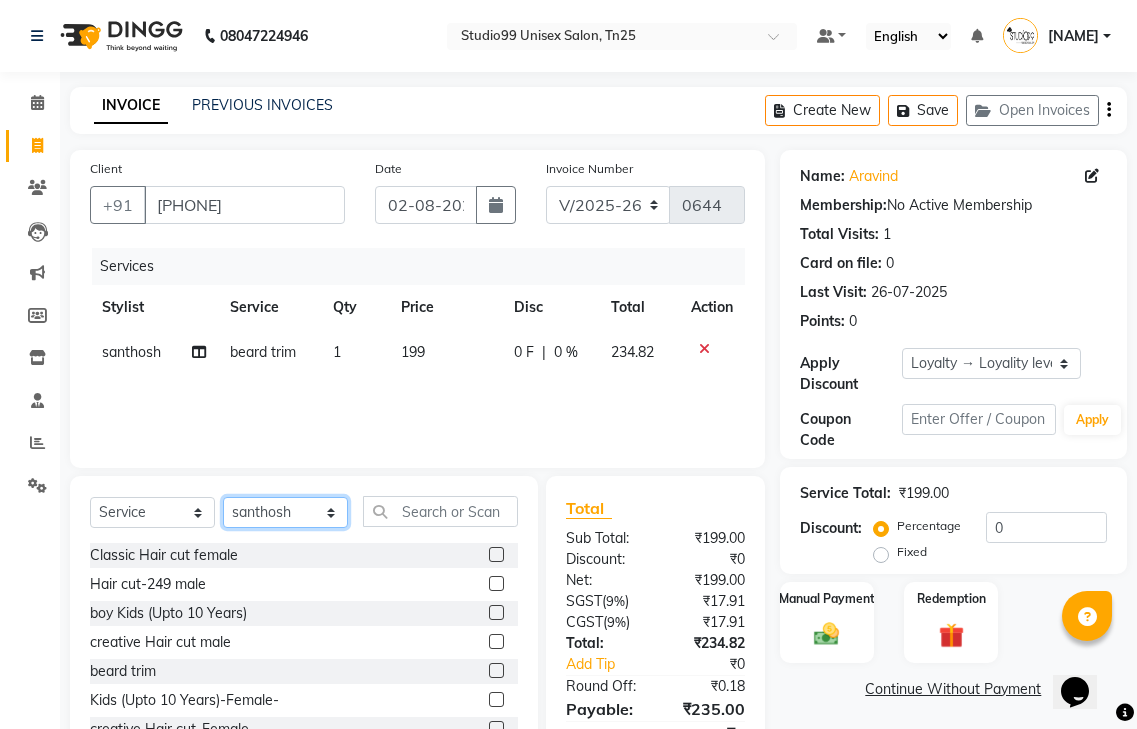 click on "Select Stylist gendral [NAME] [NAME] [NAME] [NAME] [NAME] [NAME] [NAME] [NAME]" 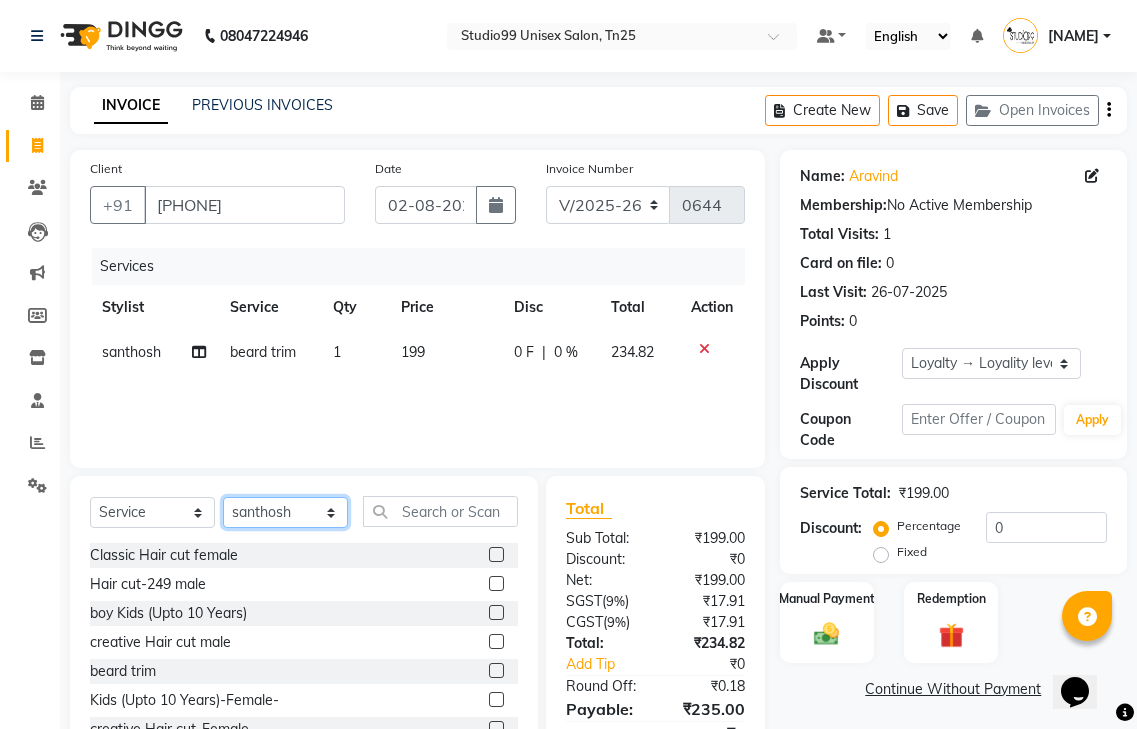 select on "80755" 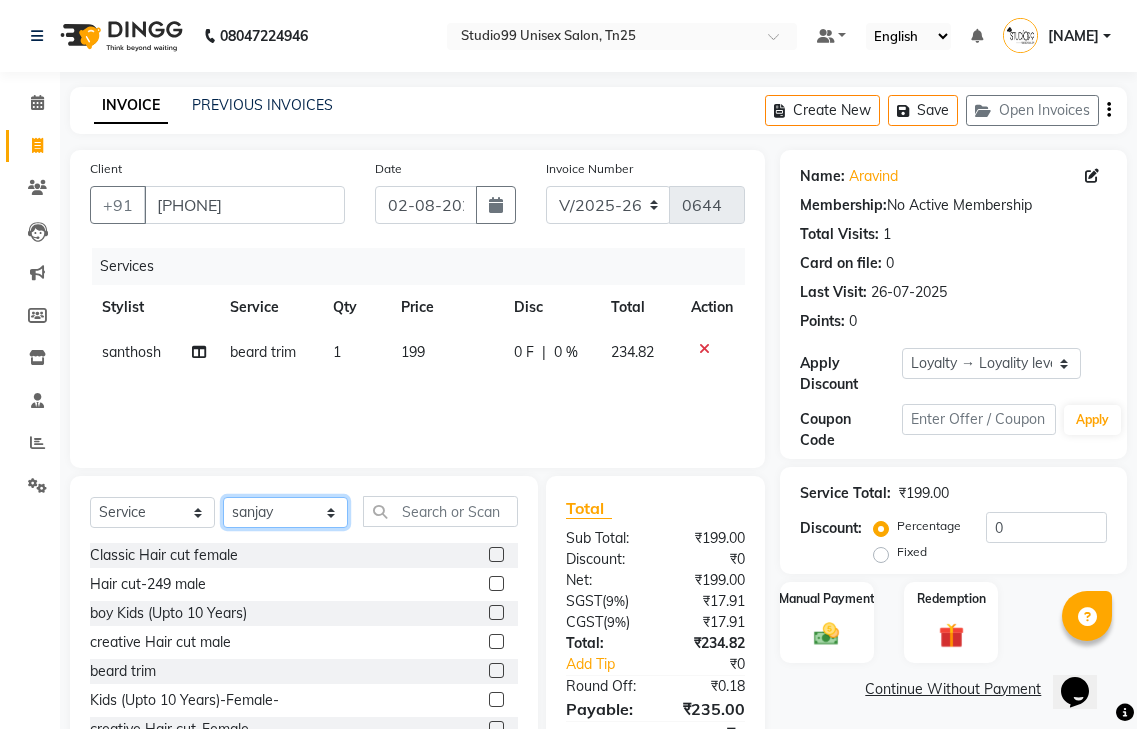 click on "Select Stylist gendral [NAME] [NAME] [NAME] [NAME] [NAME] [NAME] [NAME] [NAME]" 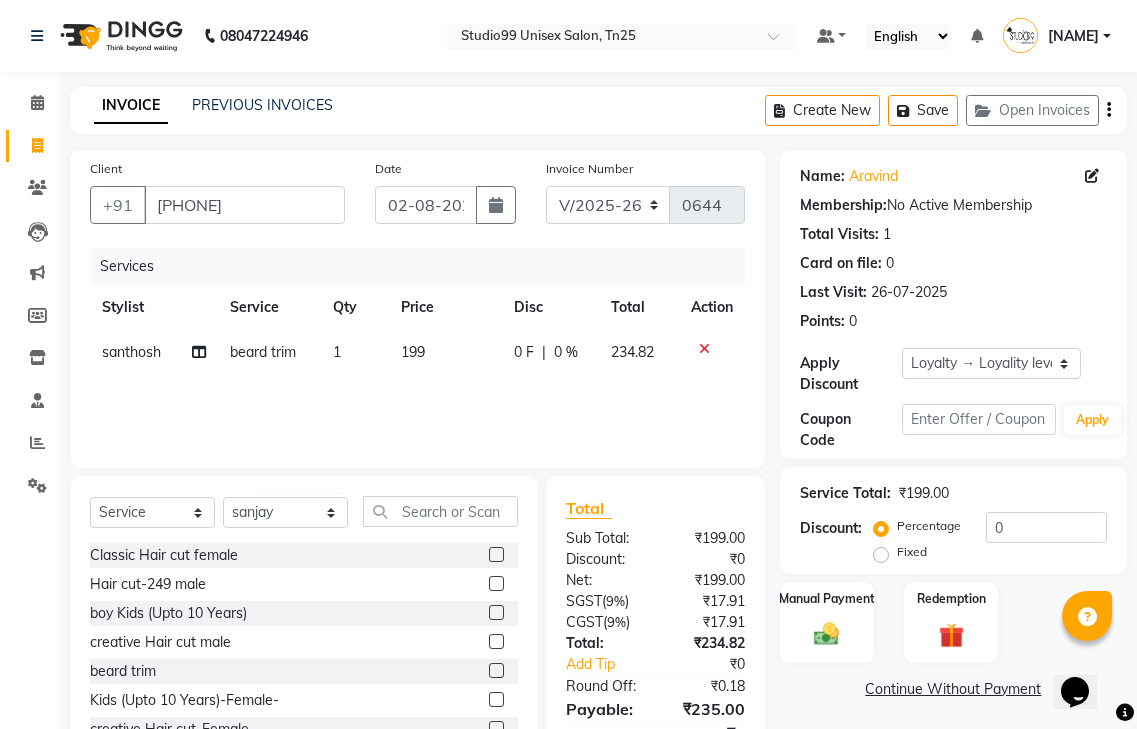 click 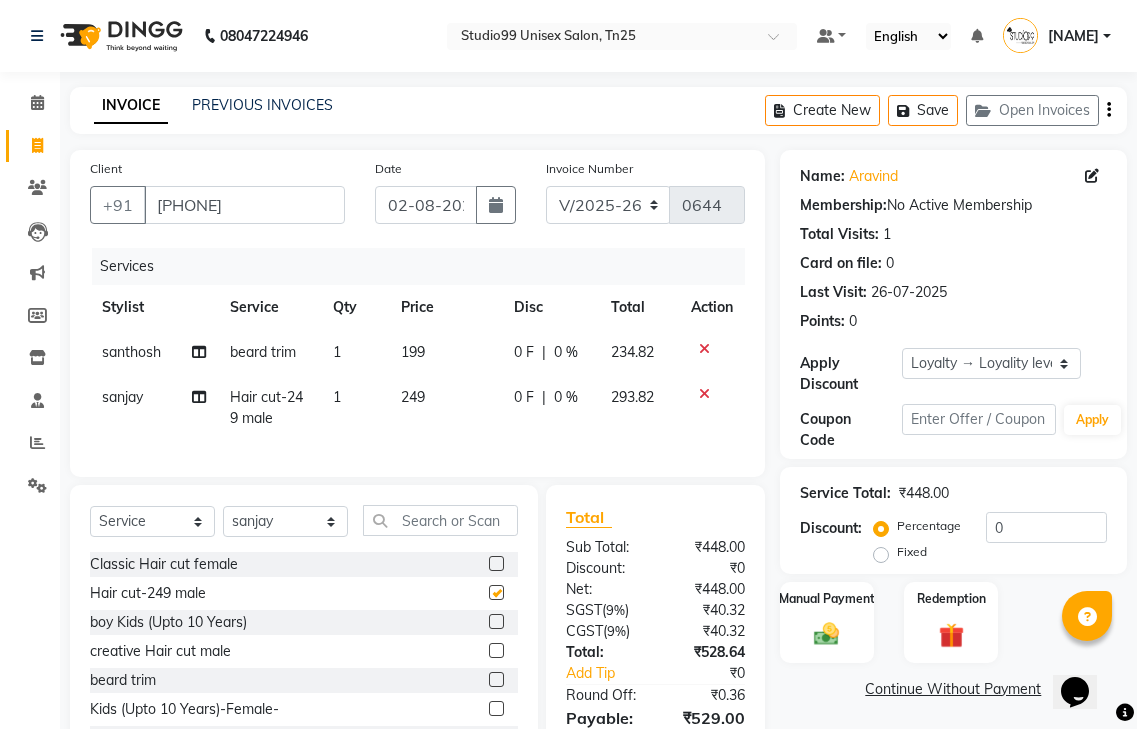 checkbox on "false" 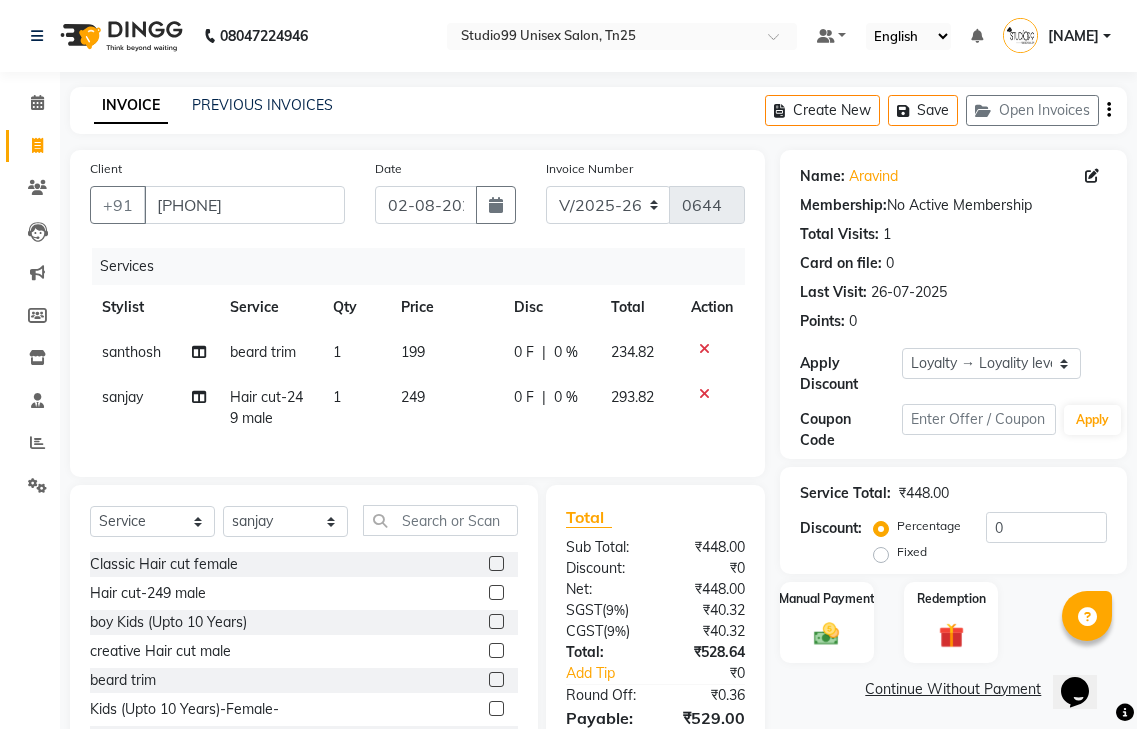 click on "199" 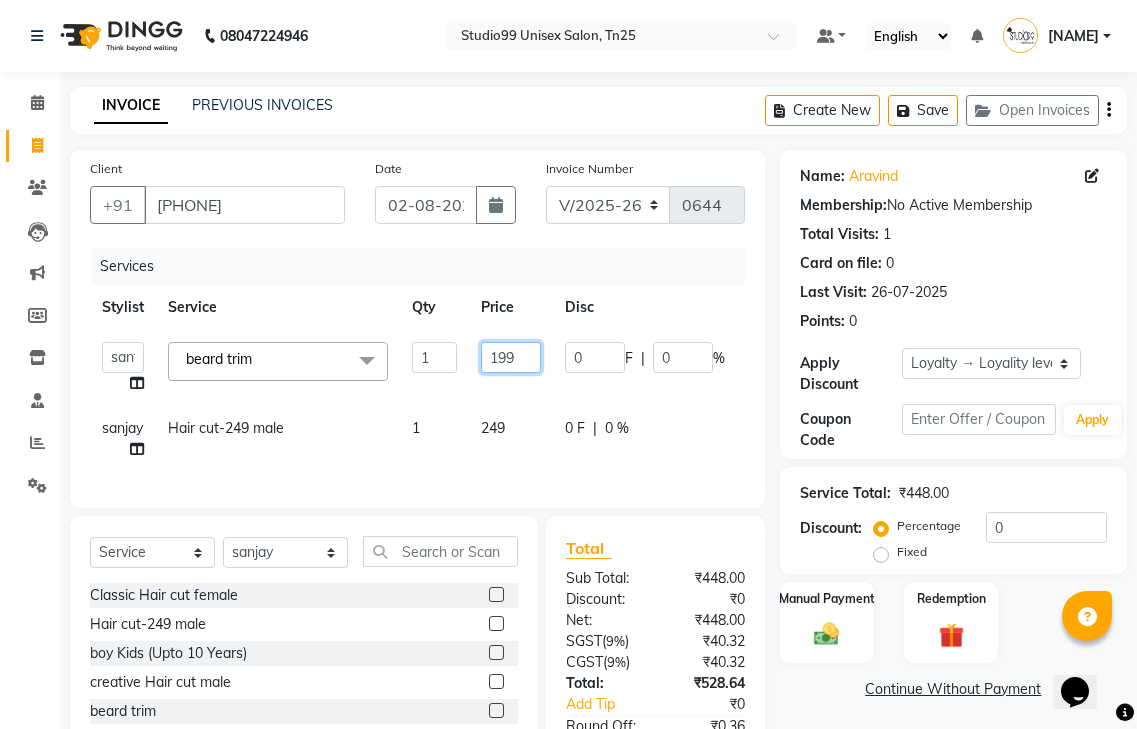 click on "199" 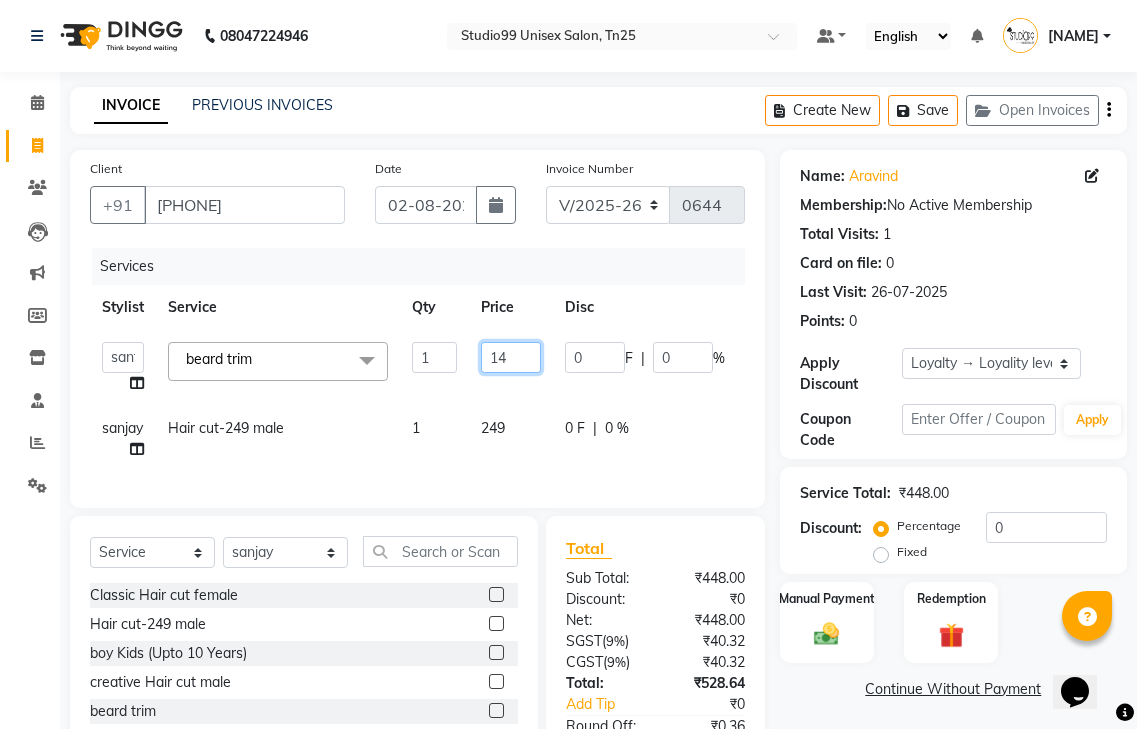 type on "149" 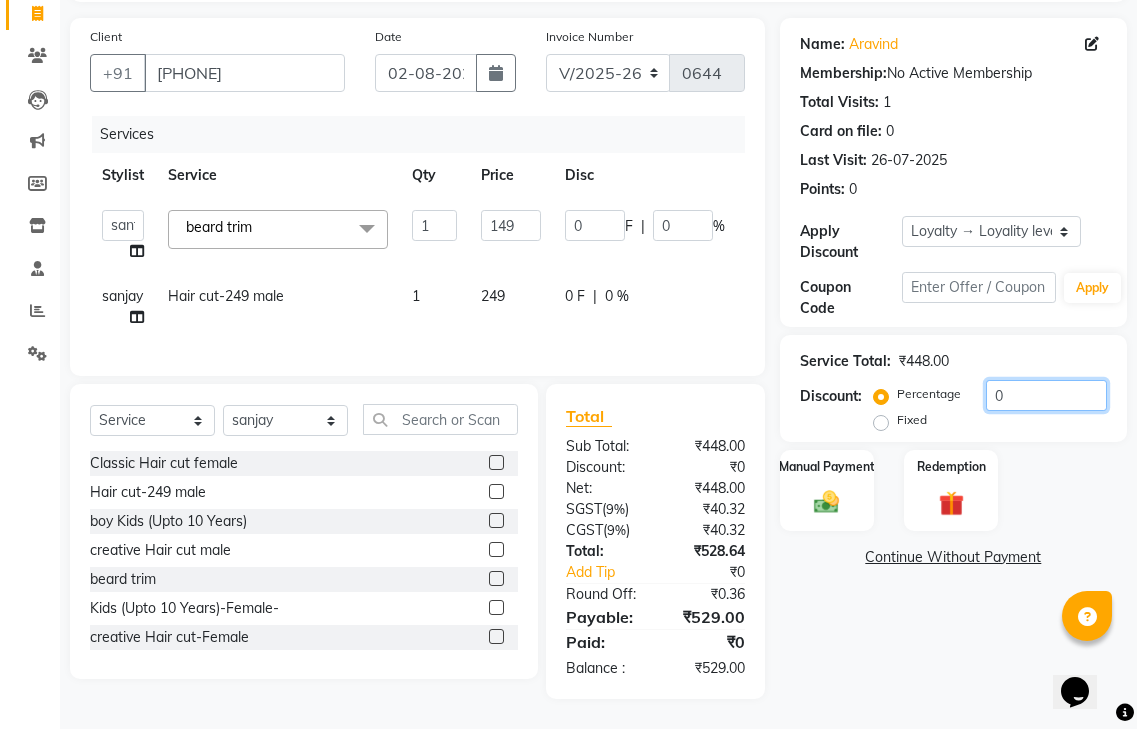scroll, scrollTop: 116, scrollLeft: 0, axis: vertical 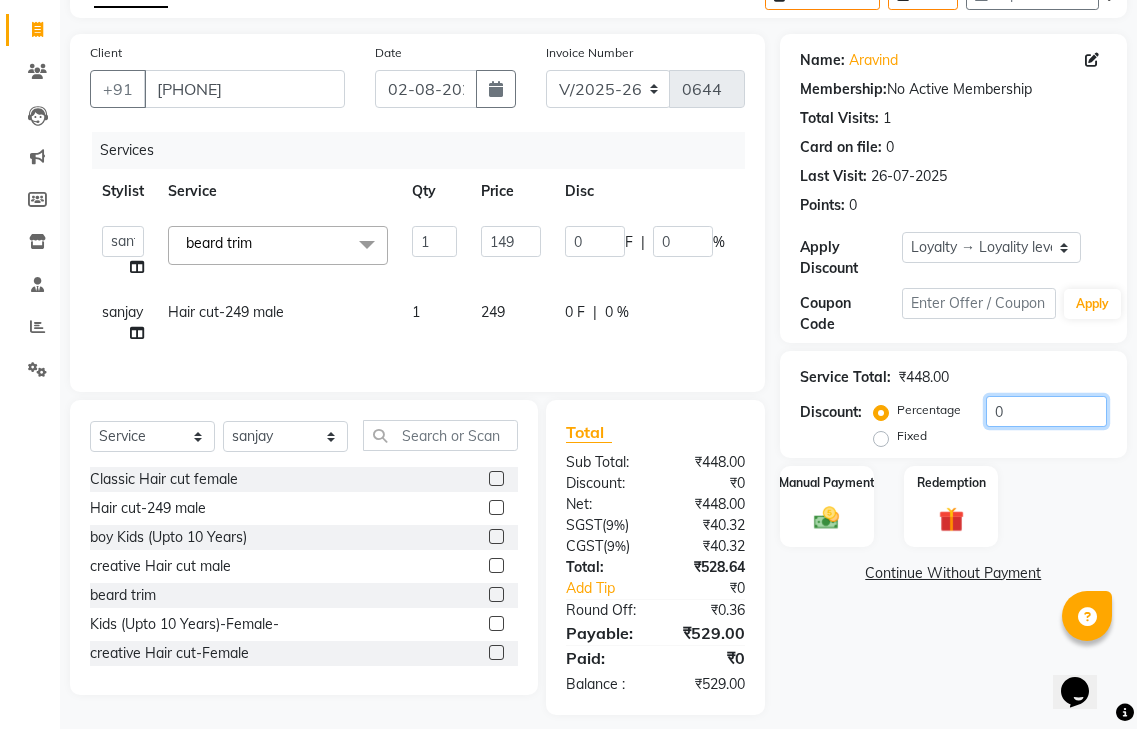 click on "Service Total: ₹448.00 Discount: Percentage Fixed 0" 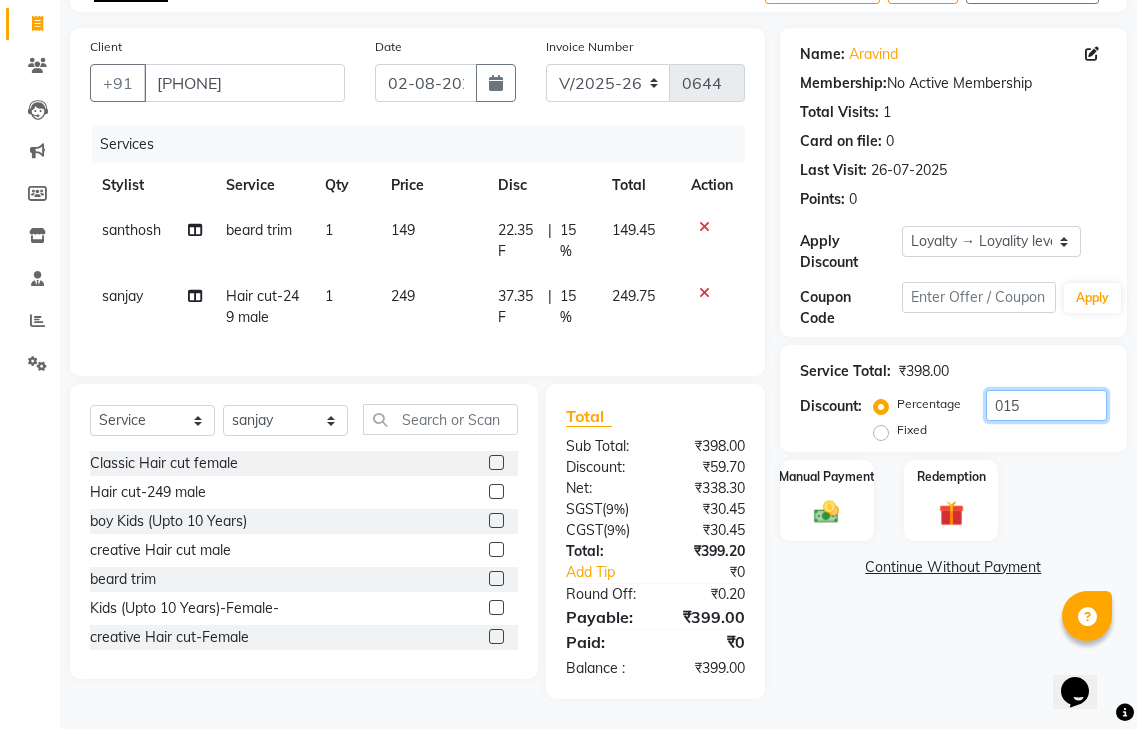 scroll, scrollTop: 137, scrollLeft: 0, axis: vertical 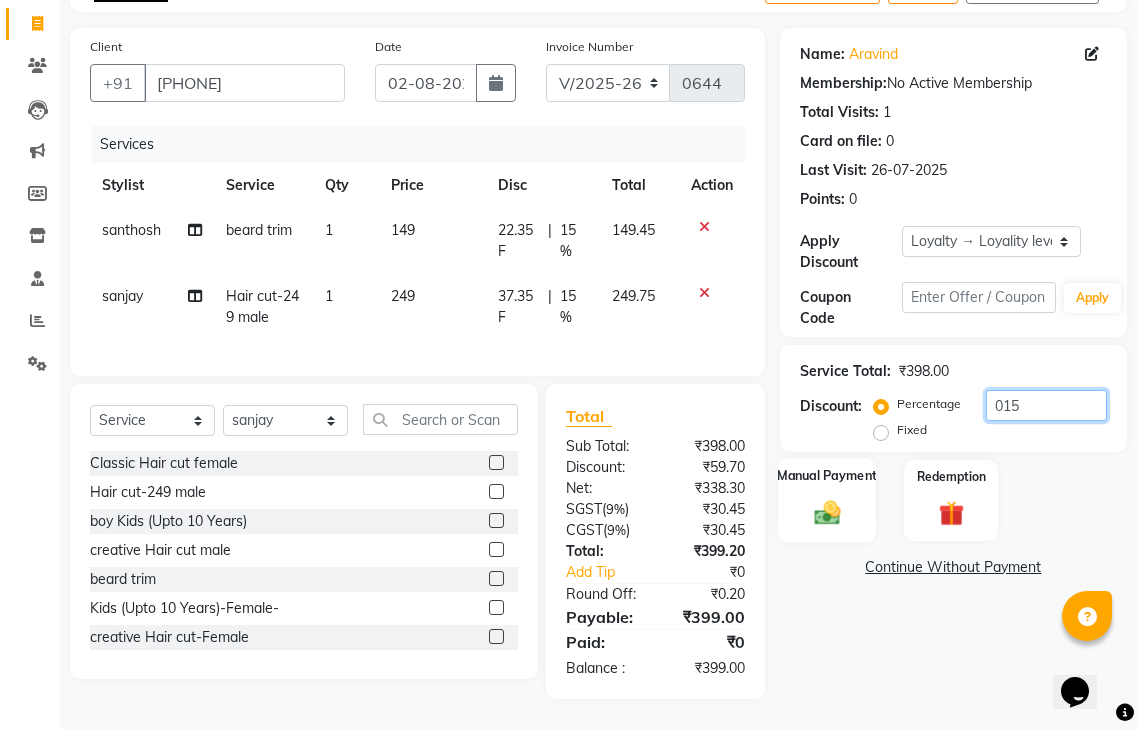 type on "015" 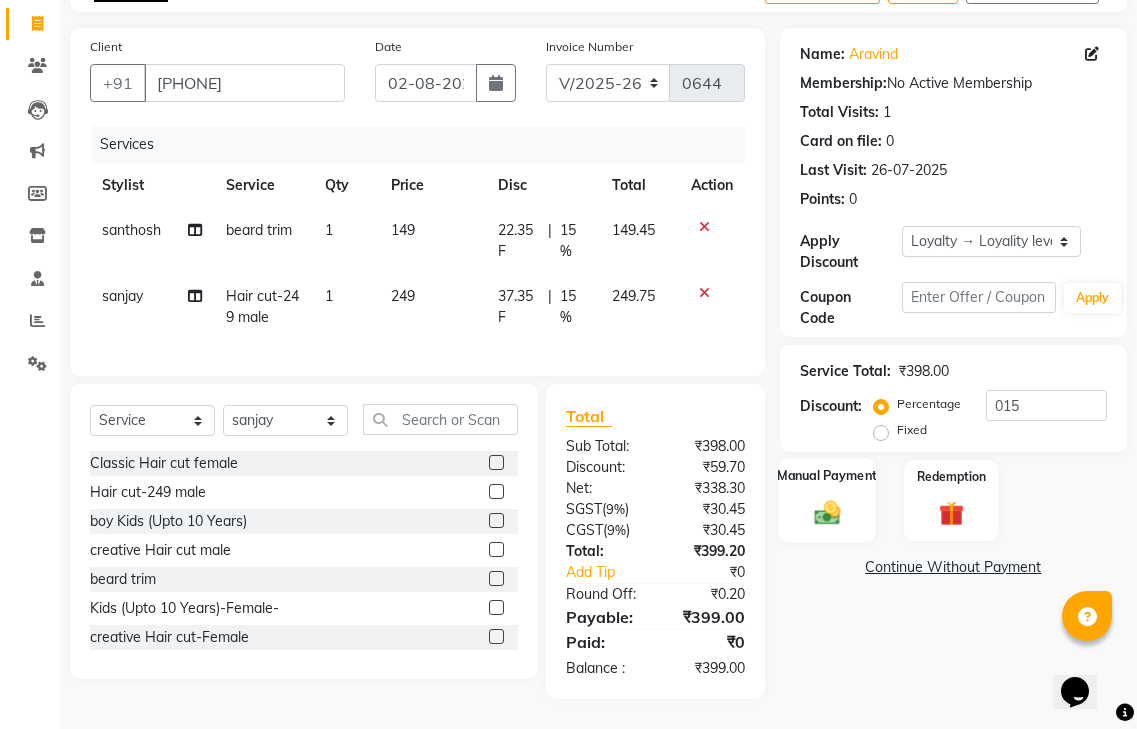 click 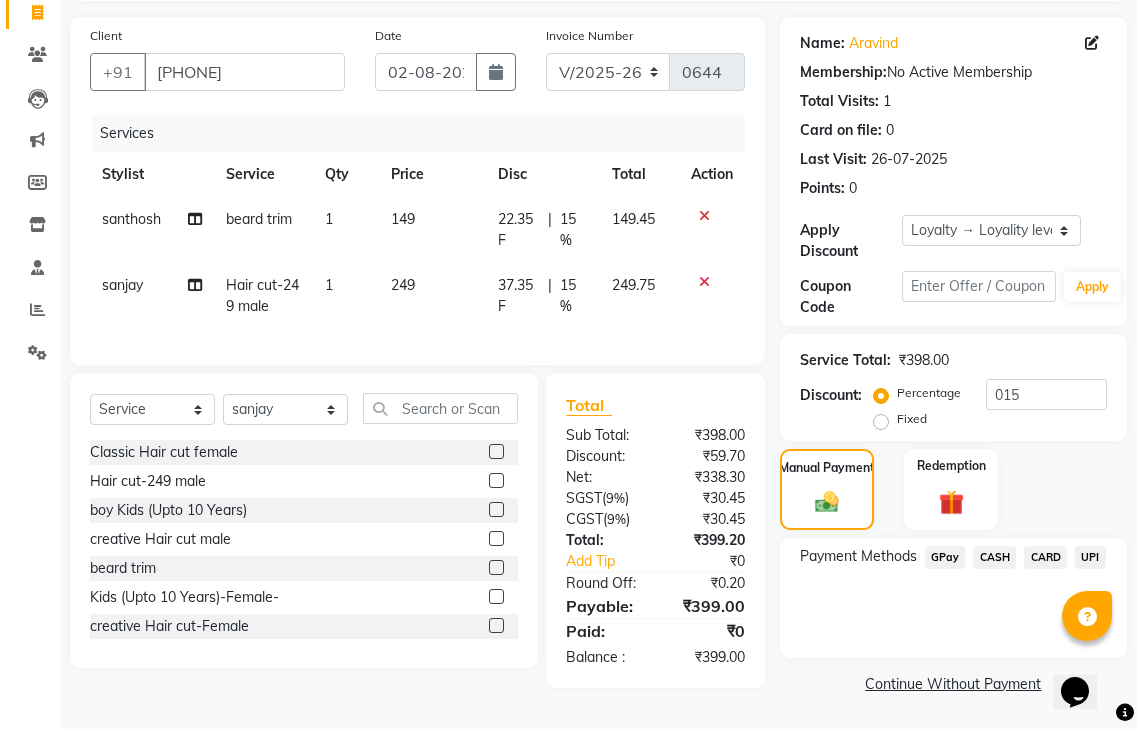 click on "GPay" 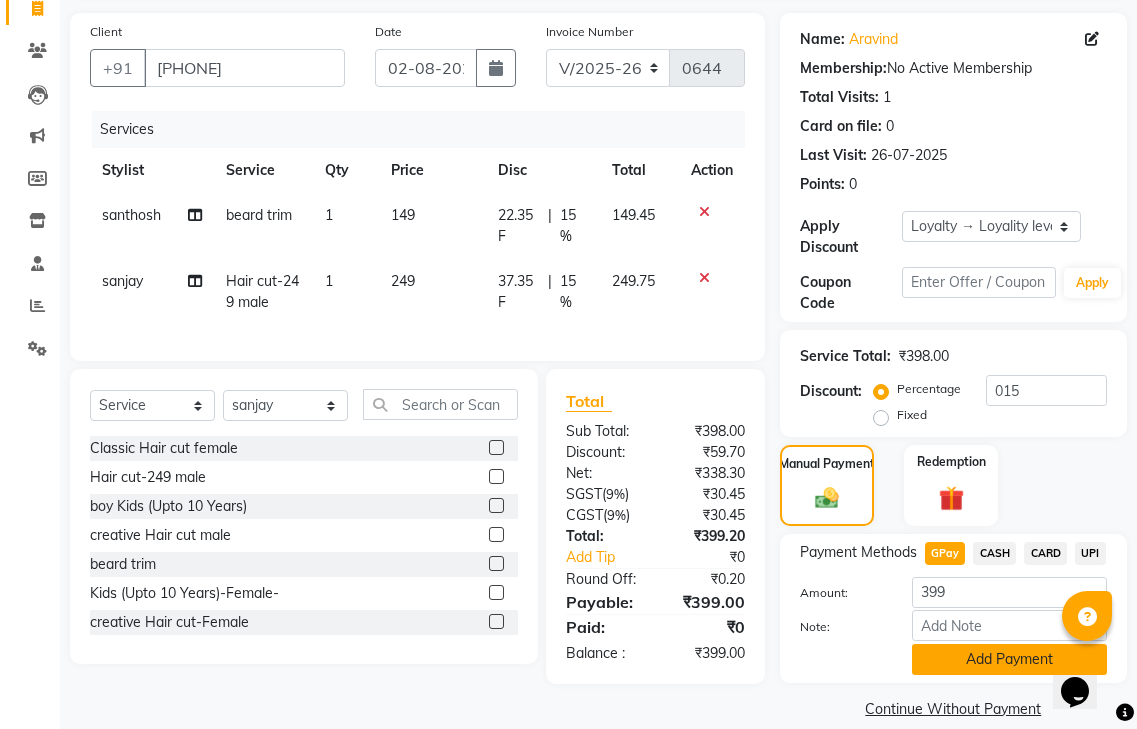 click on "Add Payment" 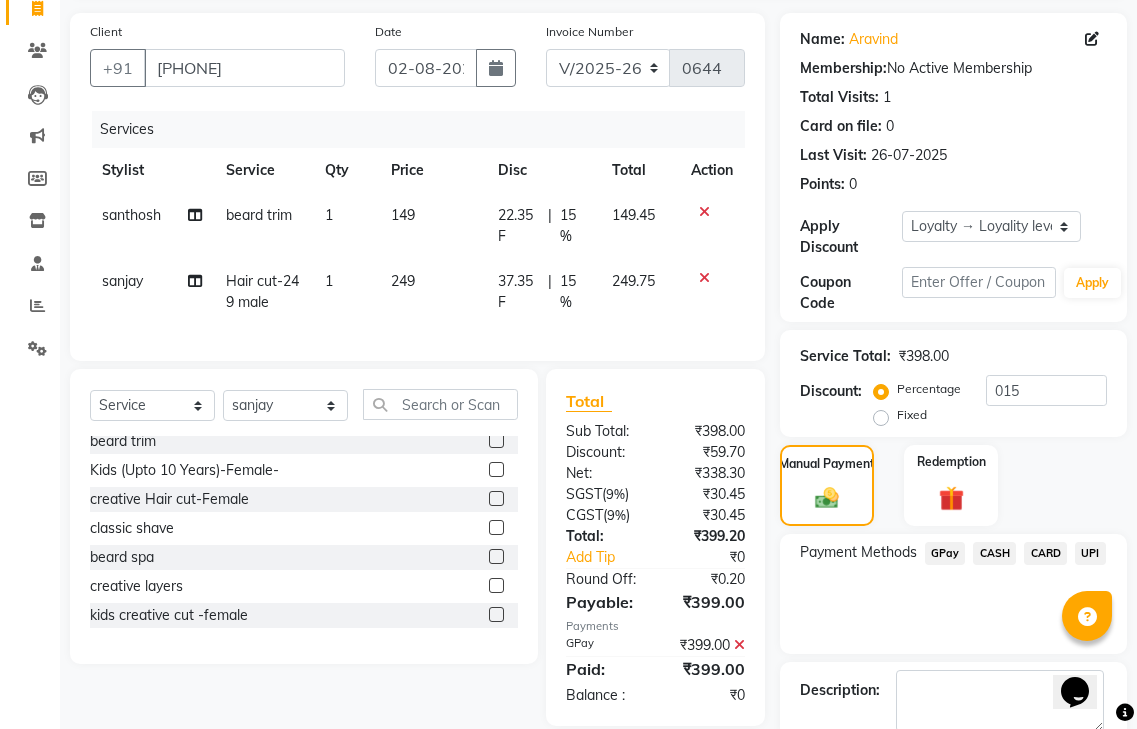 scroll, scrollTop: 400, scrollLeft: 0, axis: vertical 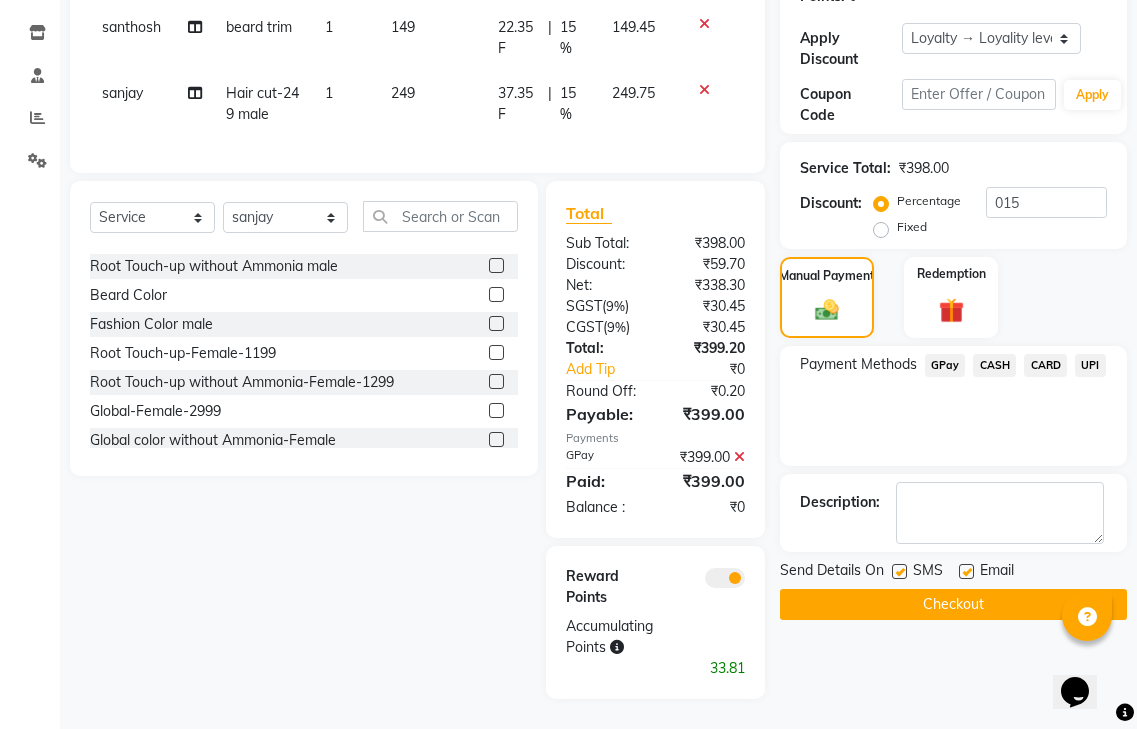 click 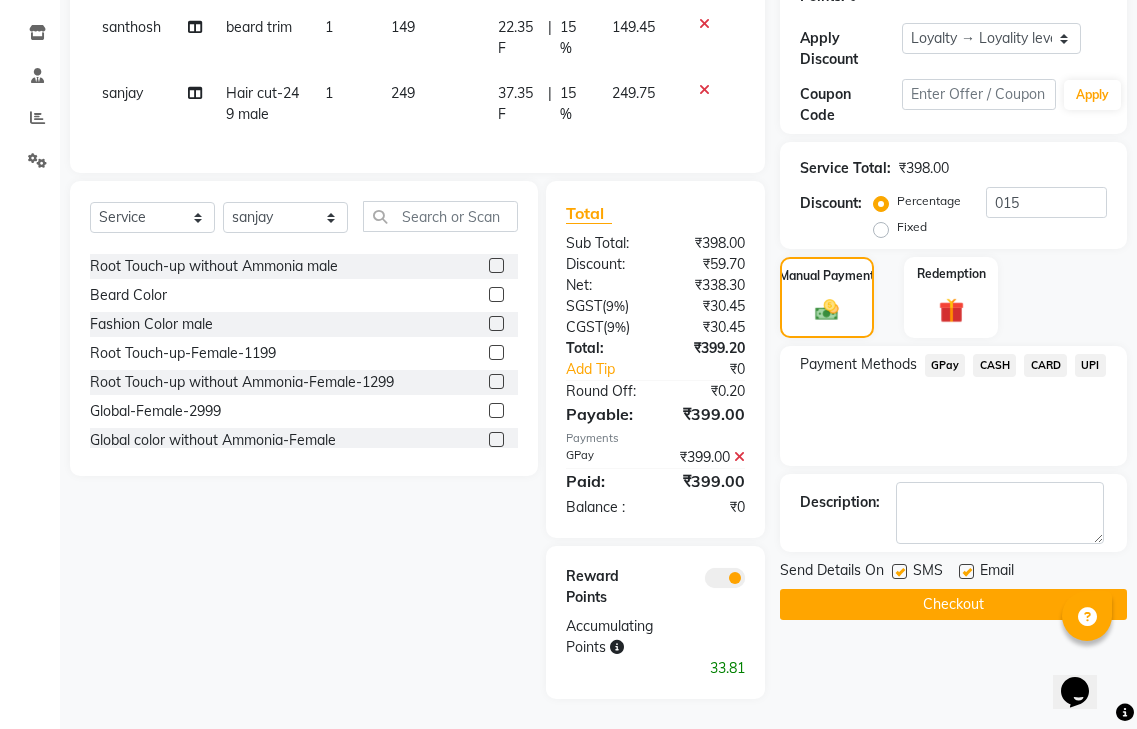 click 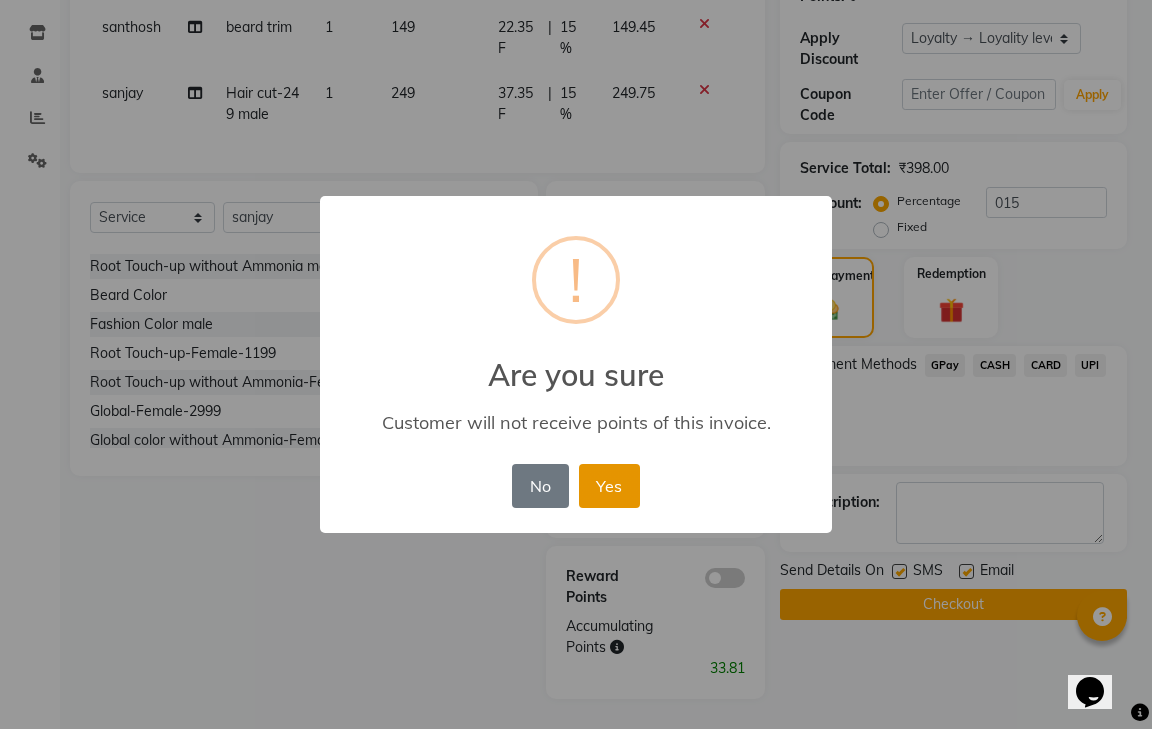 click on "Yes" at bounding box center [609, 486] 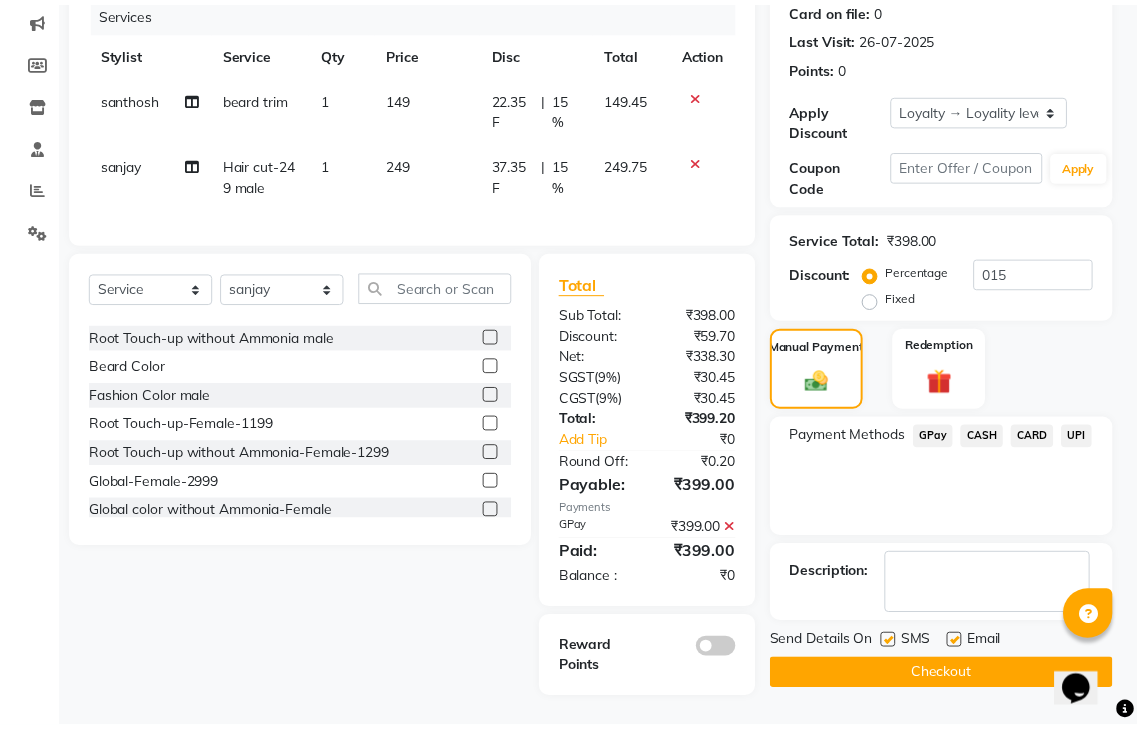 scroll, scrollTop: 269, scrollLeft: 0, axis: vertical 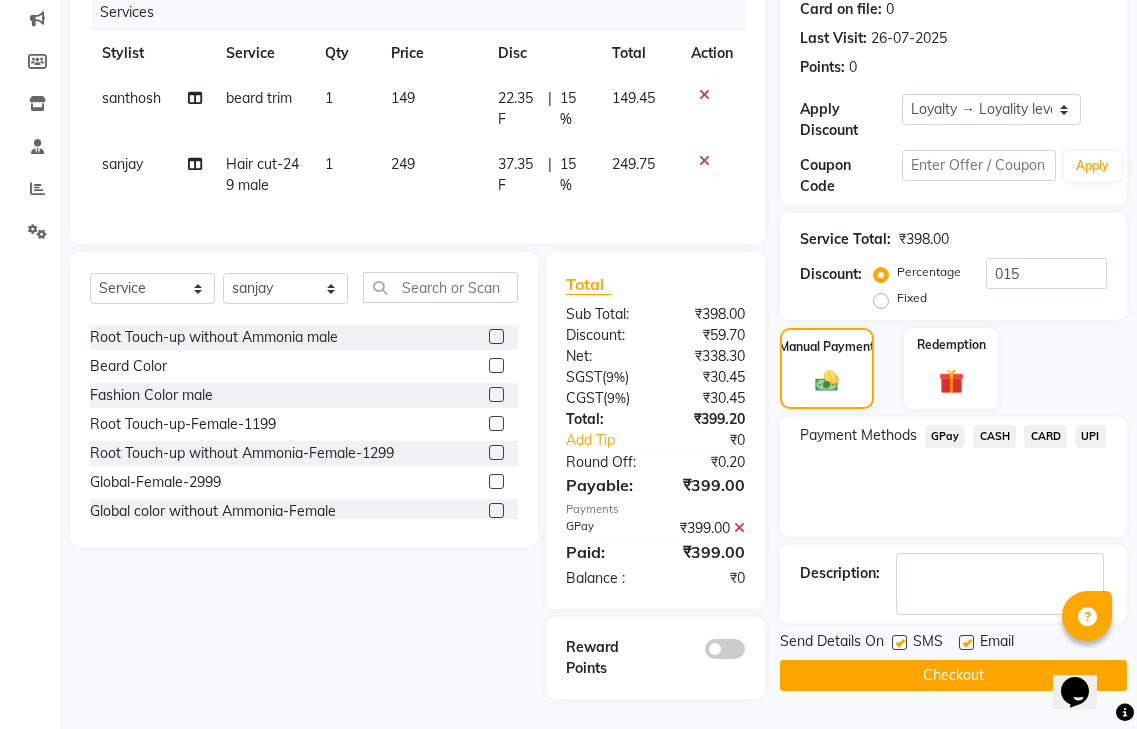 click on "Checkout" 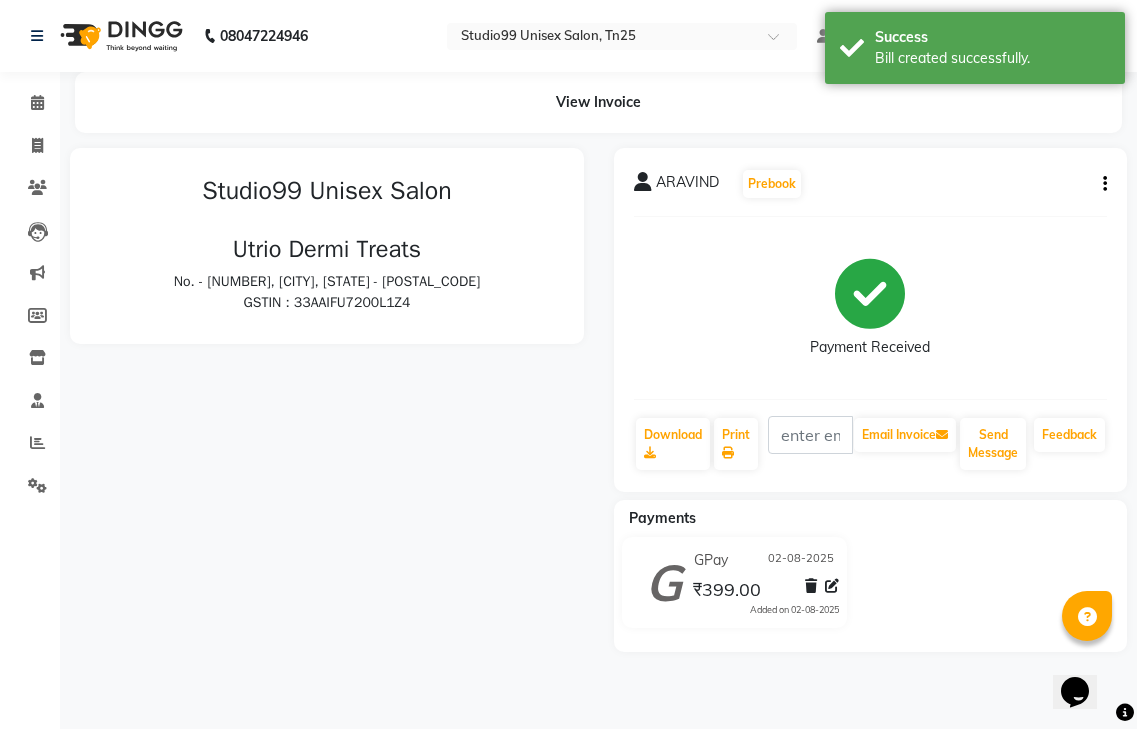 scroll, scrollTop: 0, scrollLeft: 0, axis: both 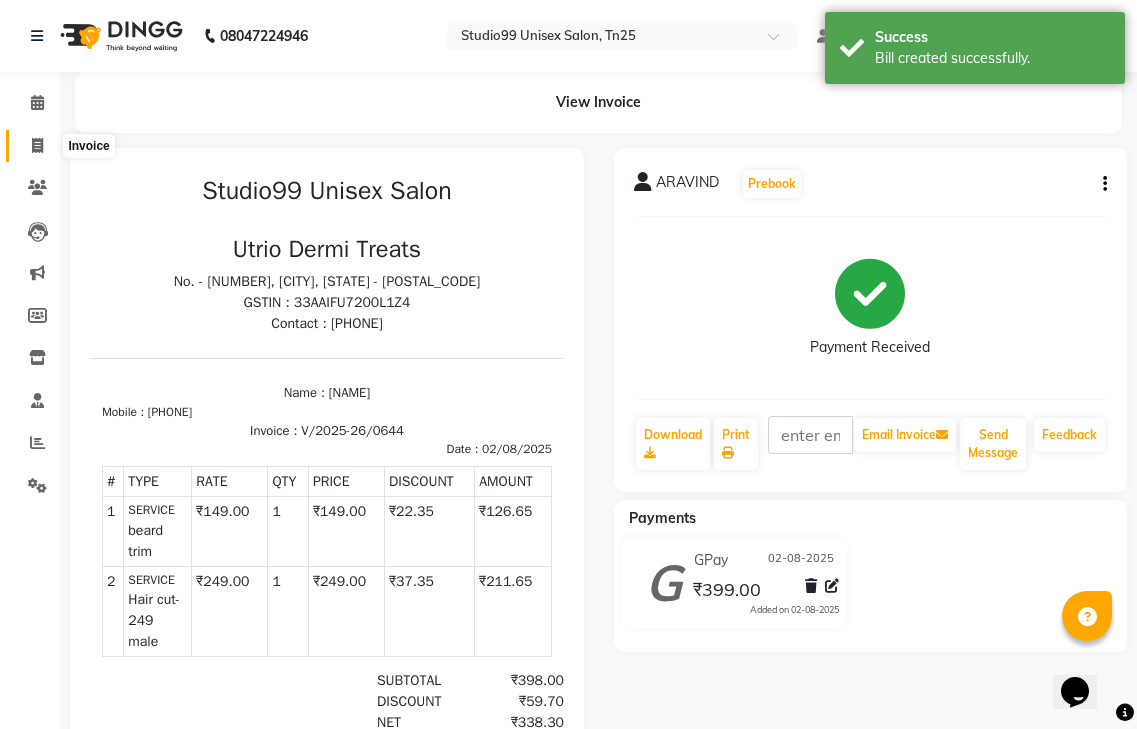 click 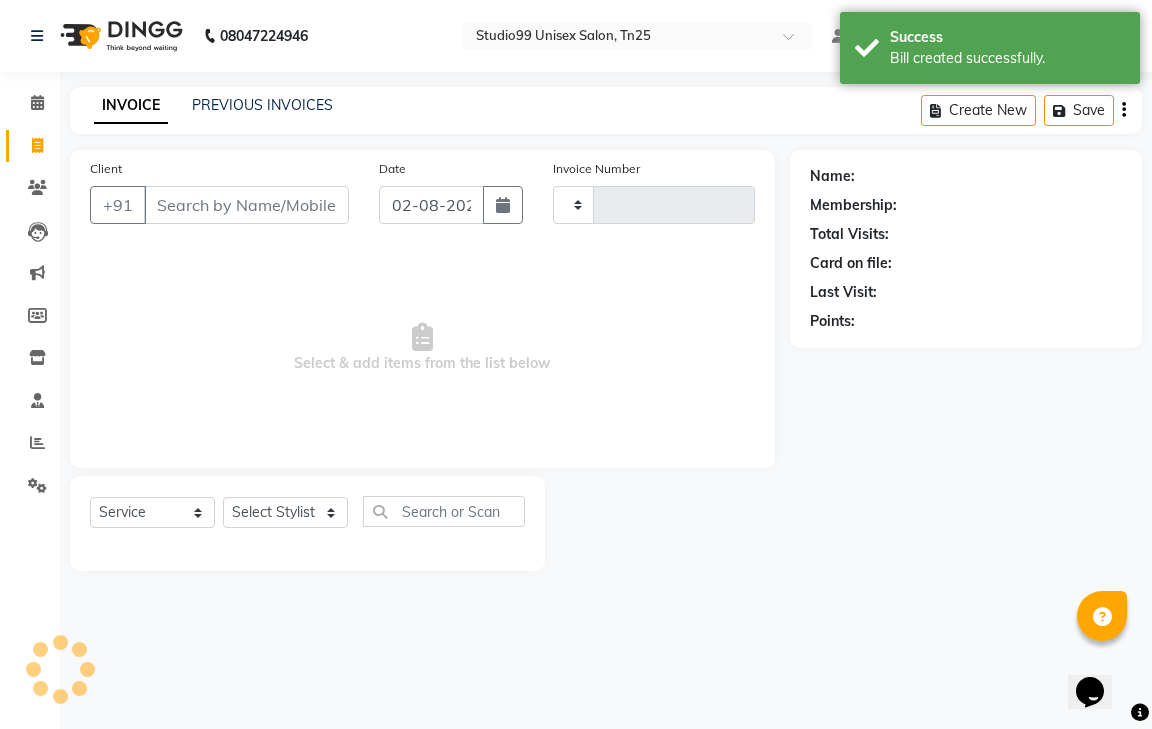 type on "0645" 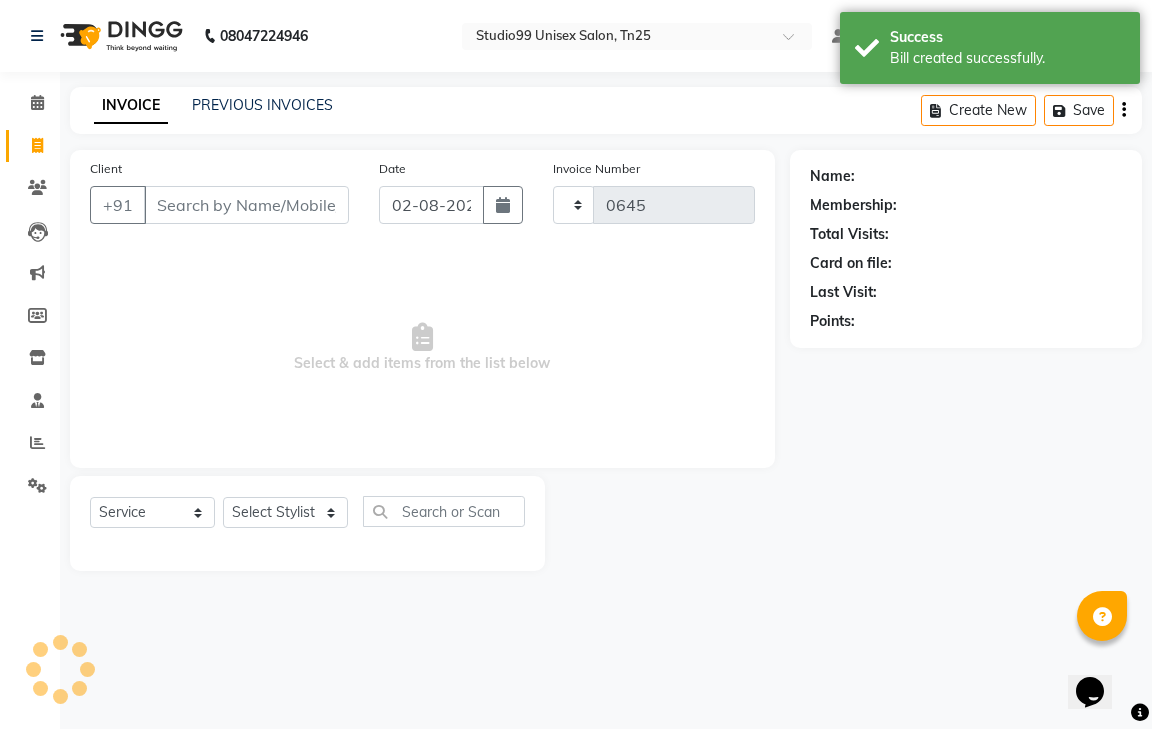 select on "8331" 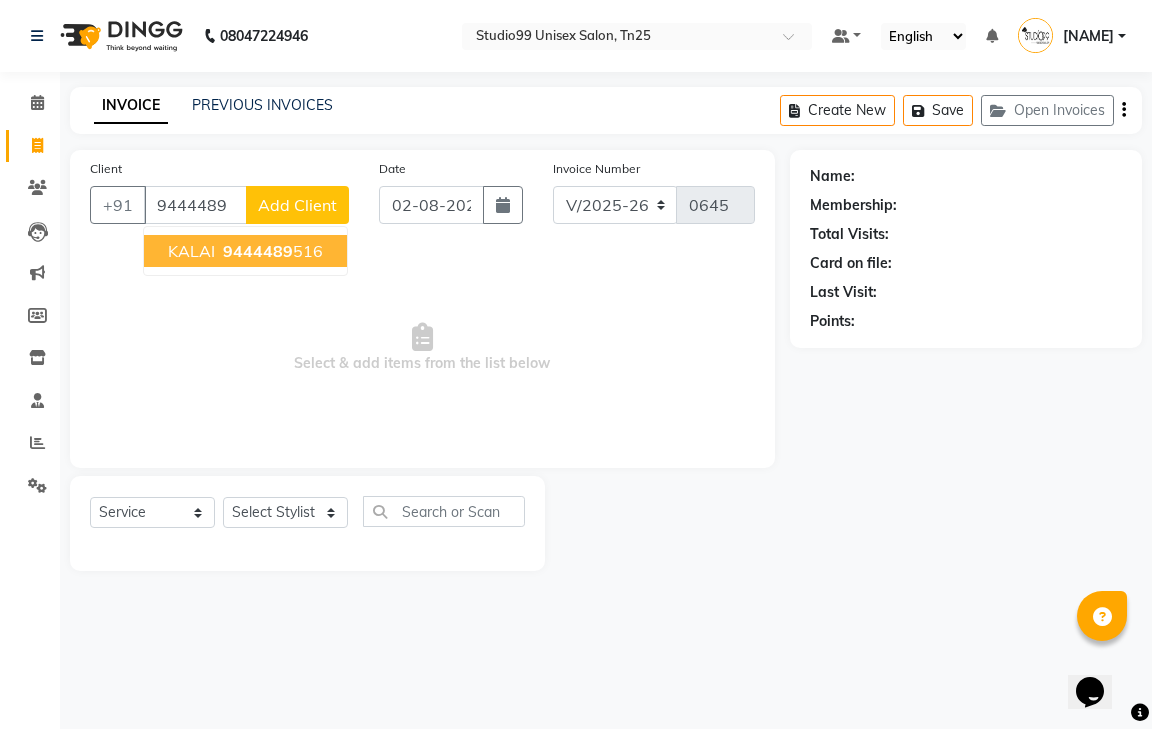 click on "9444489" at bounding box center (258, 251) 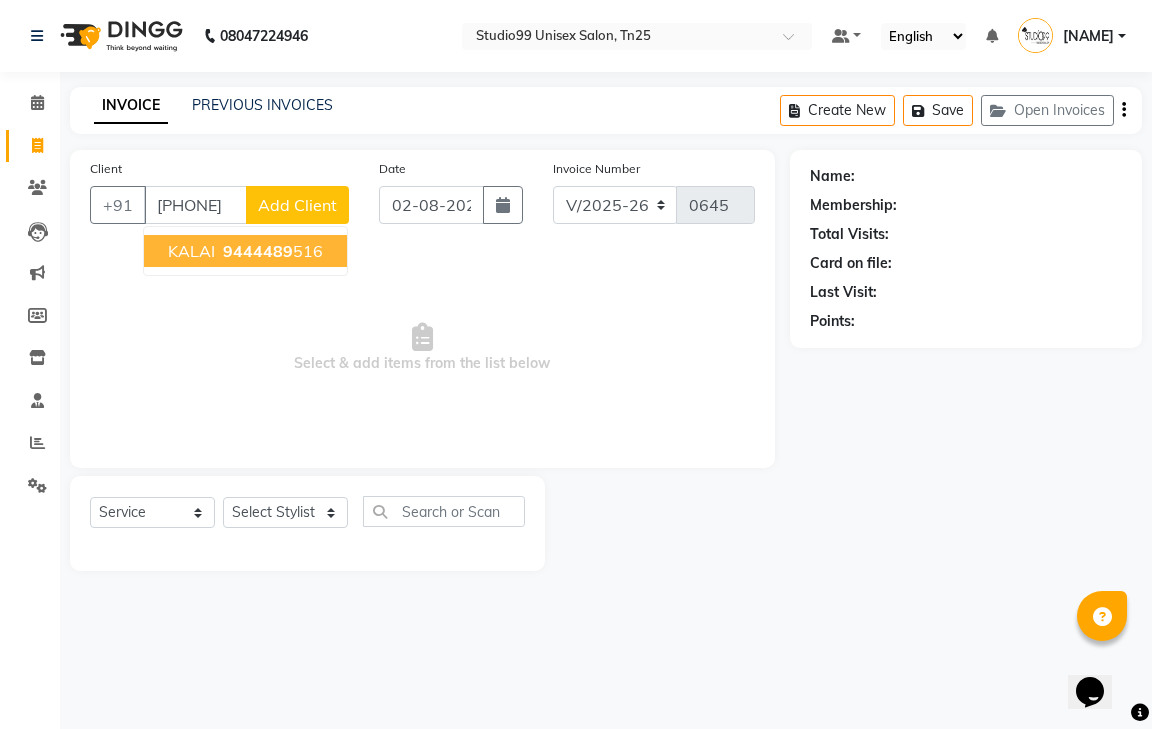 type on "[PHONE]" 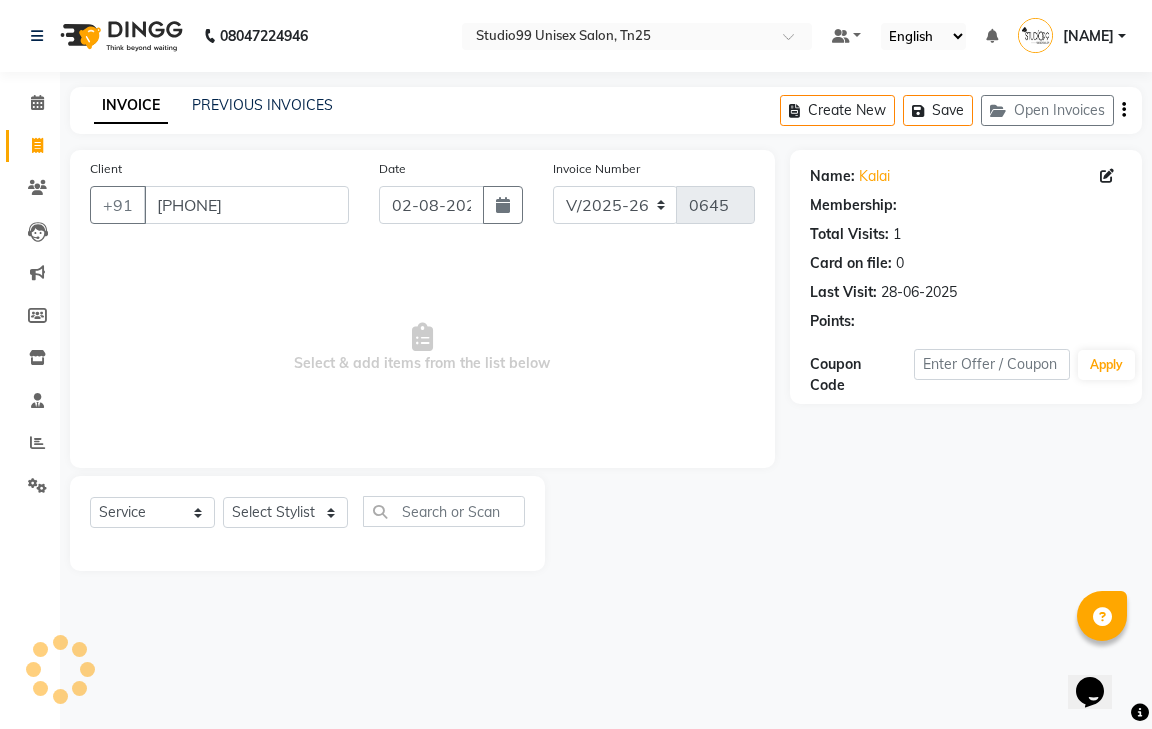 select on "1: Object" 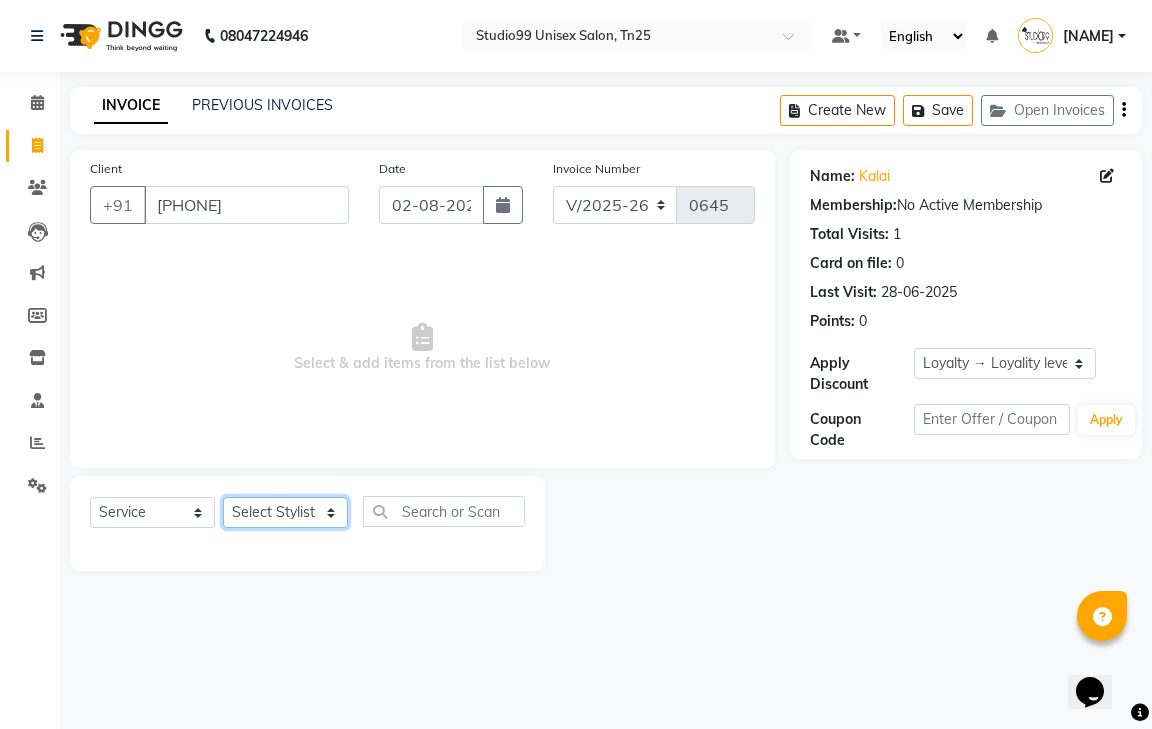 click on "Select Stylist gendral [NAME] [NAME] [NAME] [NAME] [NAME] [NAME] [NAME] [NAME]" 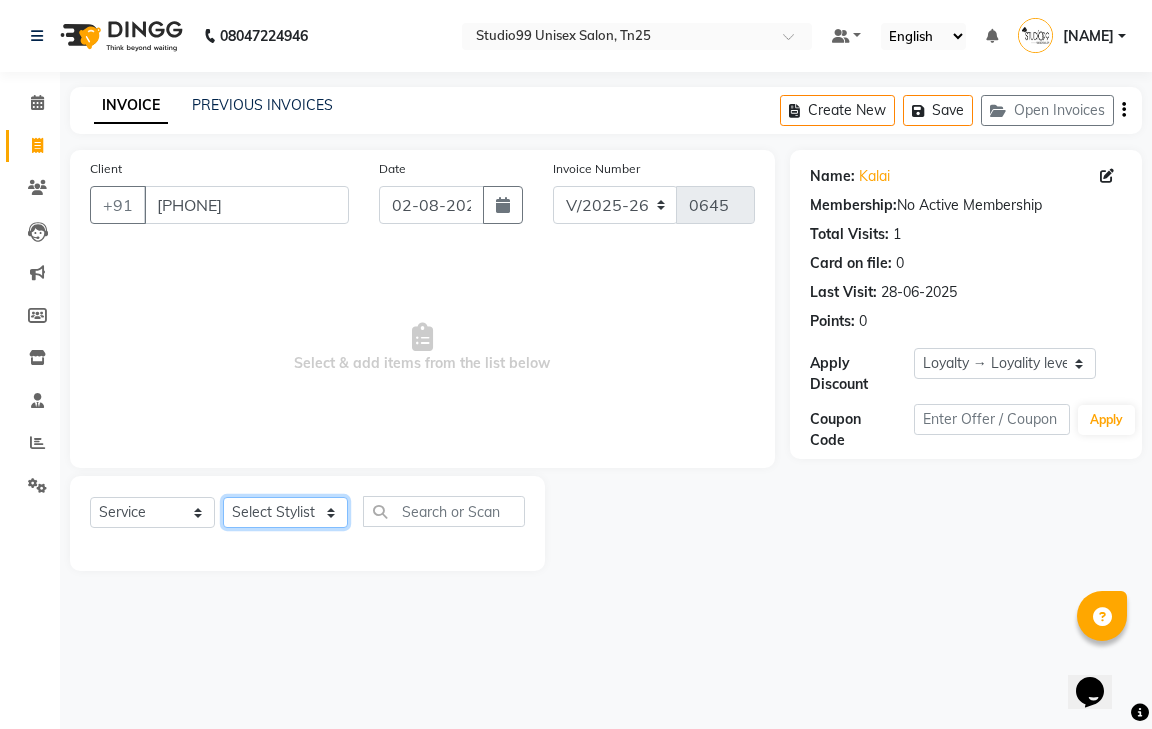 select on "80759" 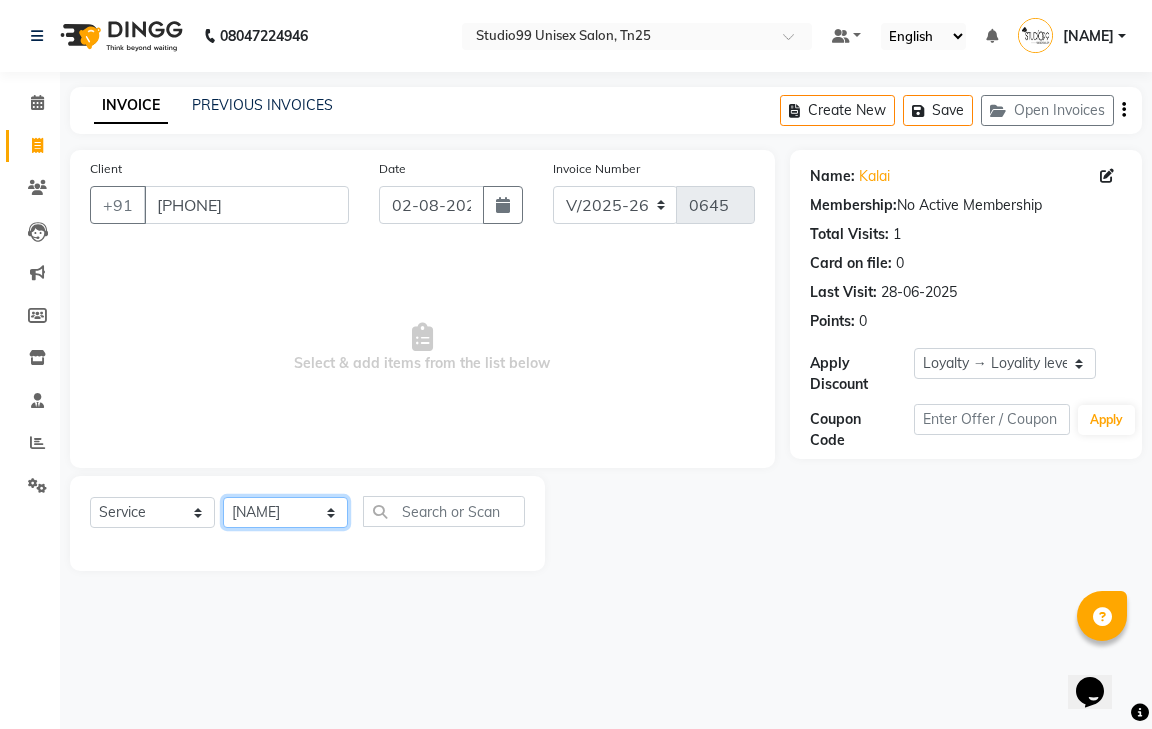 click on "Select Stylist gendral [NAME] [NAME] [NAME] [NAME] [NAME] [NAME] [NAME] [NAME]" 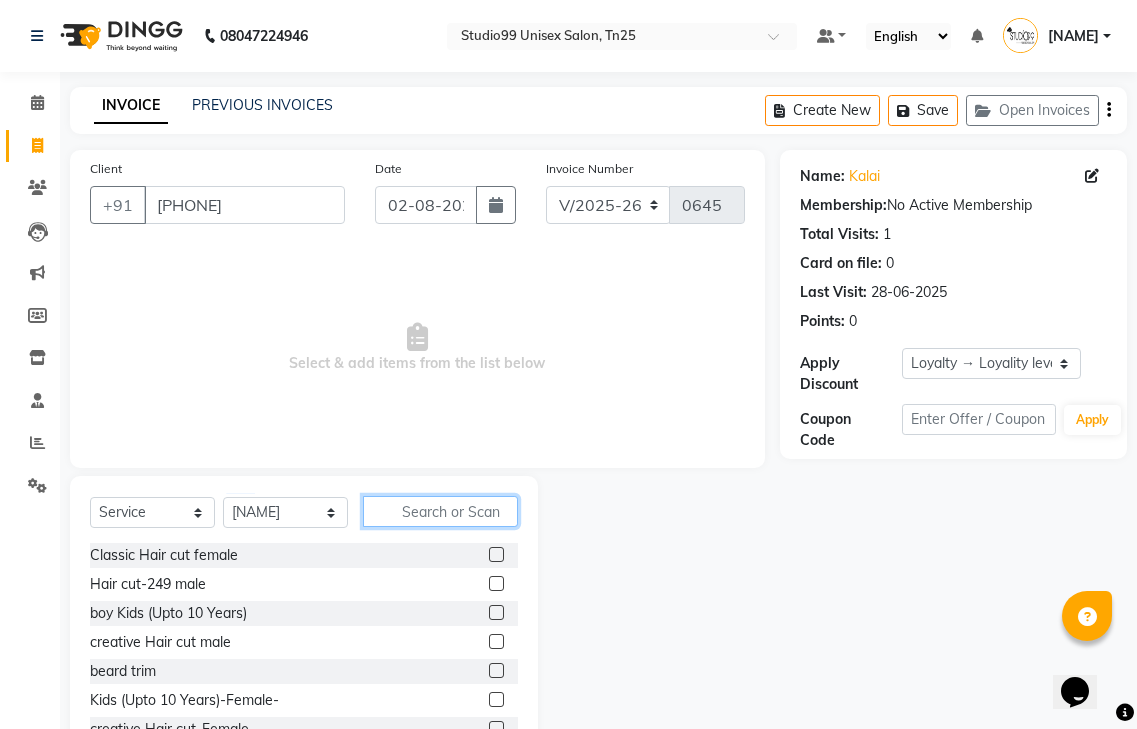 click 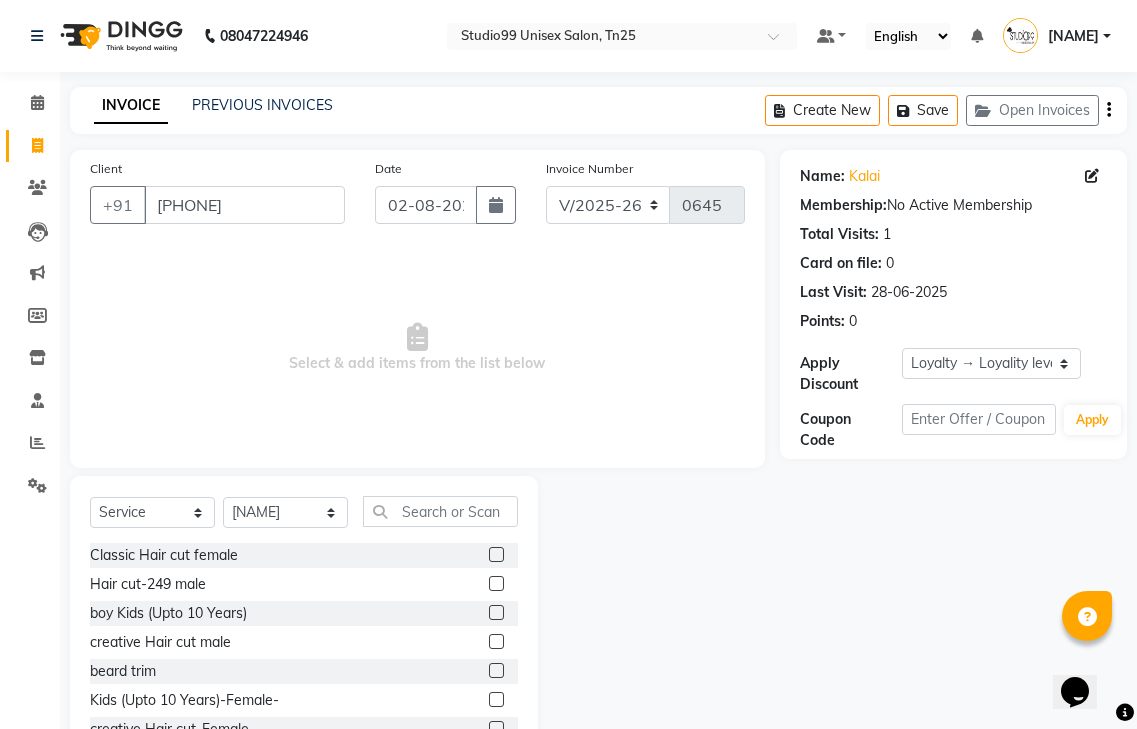 click 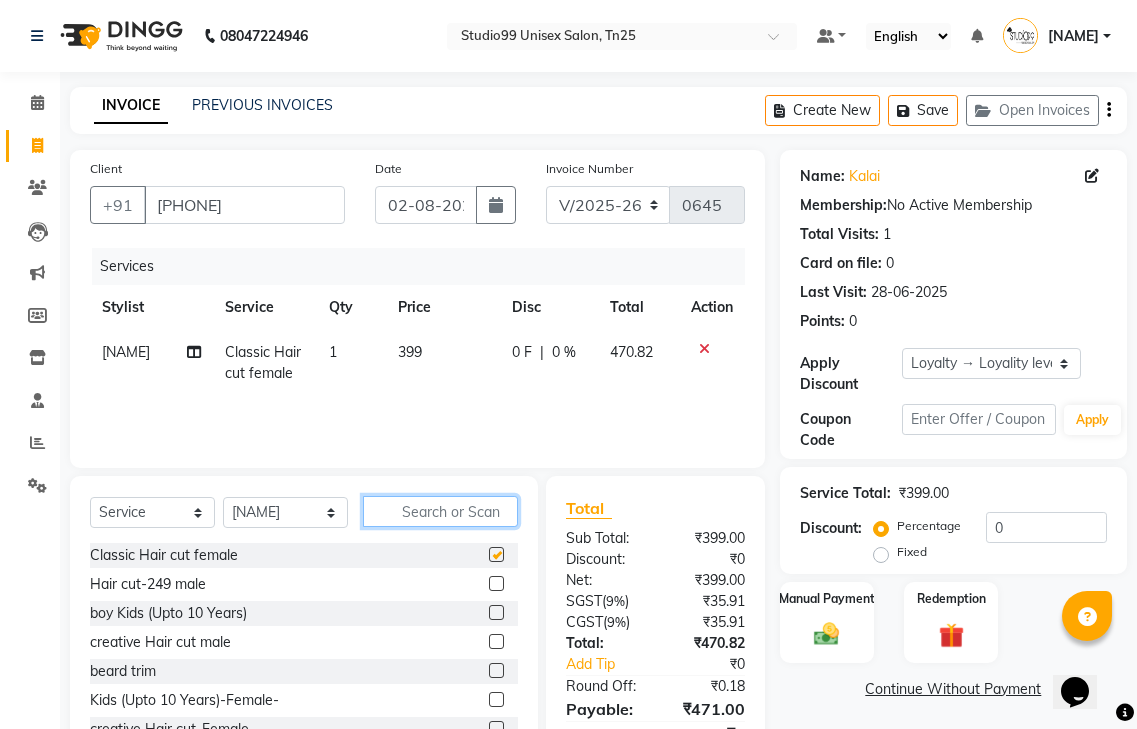 click 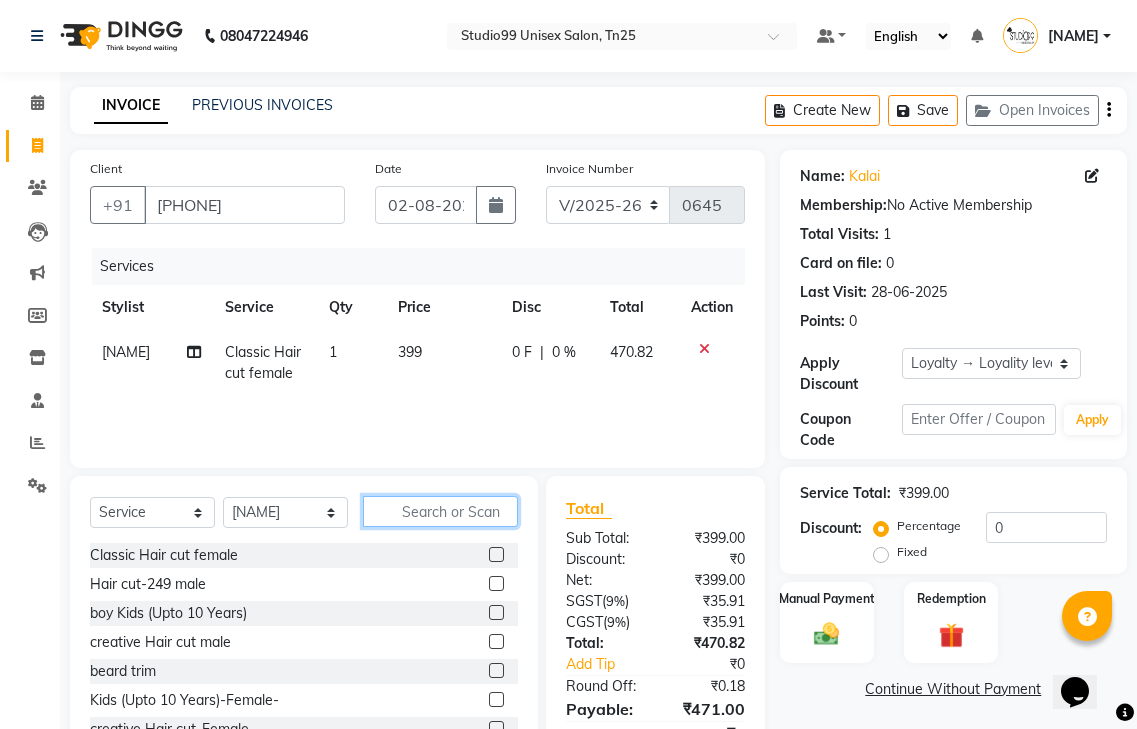checkbox on "false" 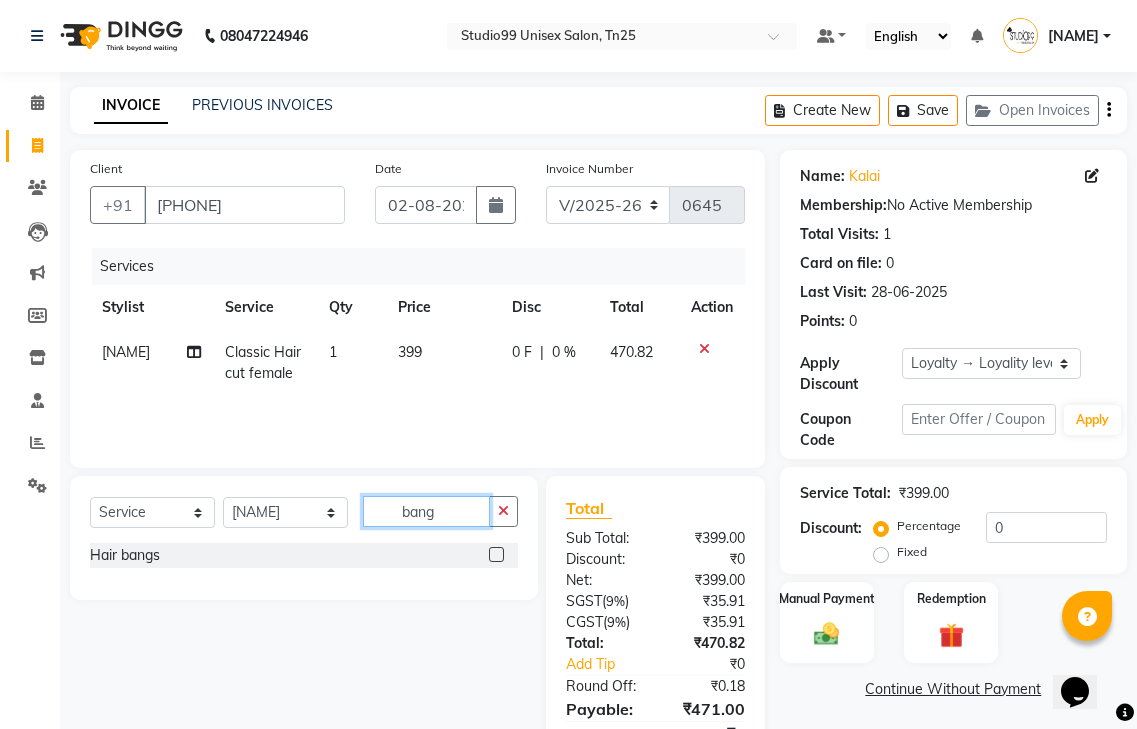 type on "bang" 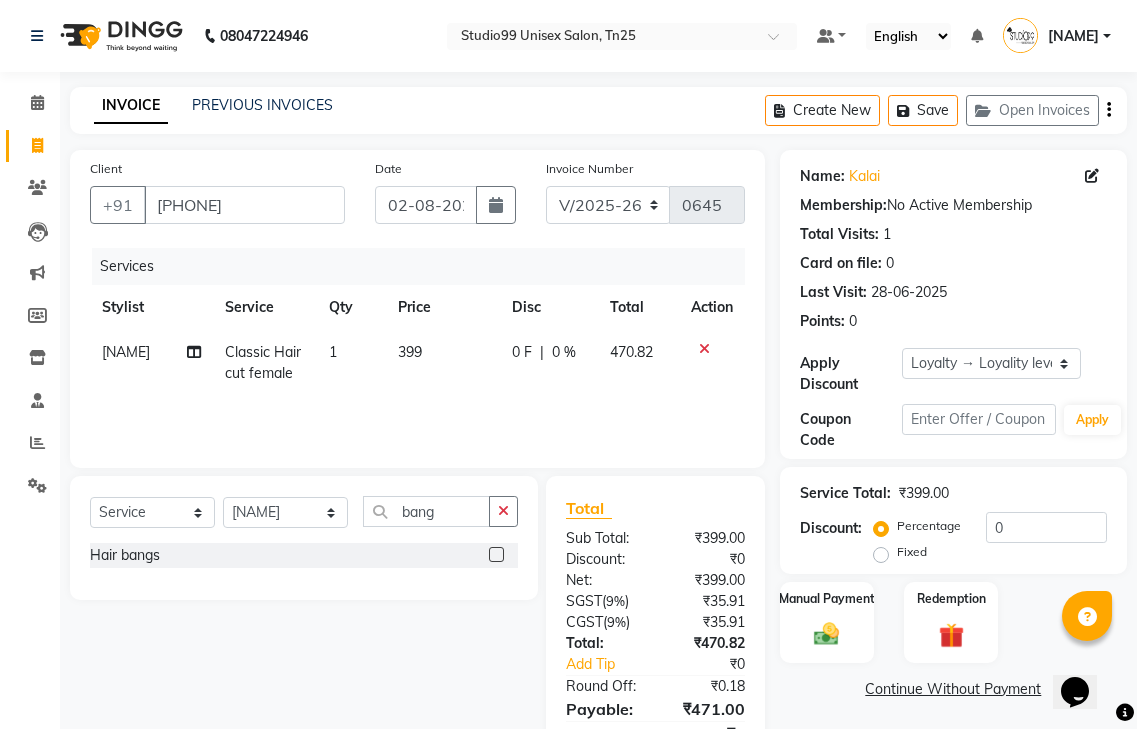 click 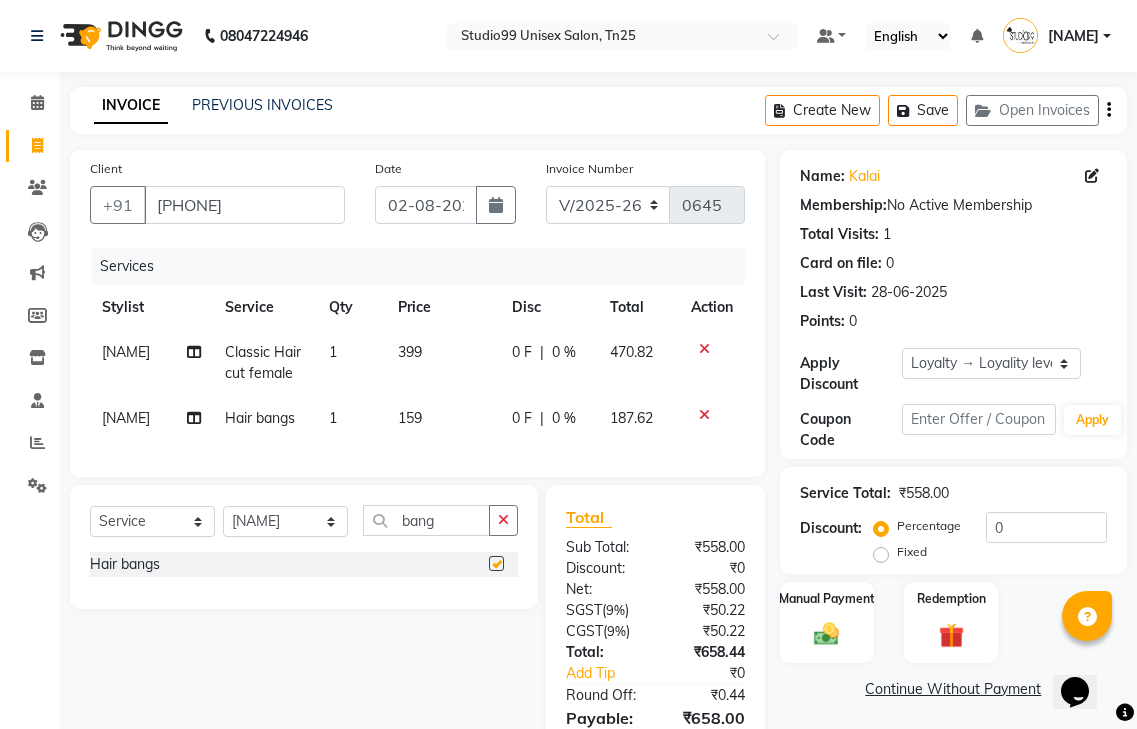 checkbox on "false" 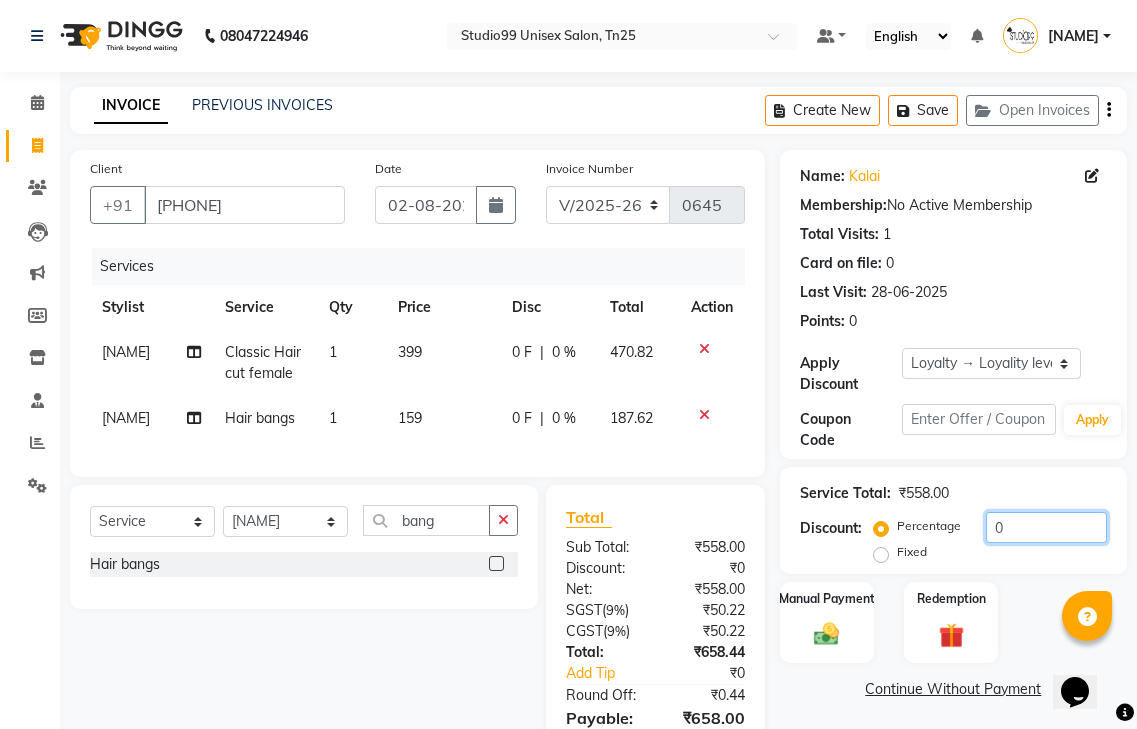click on "0" 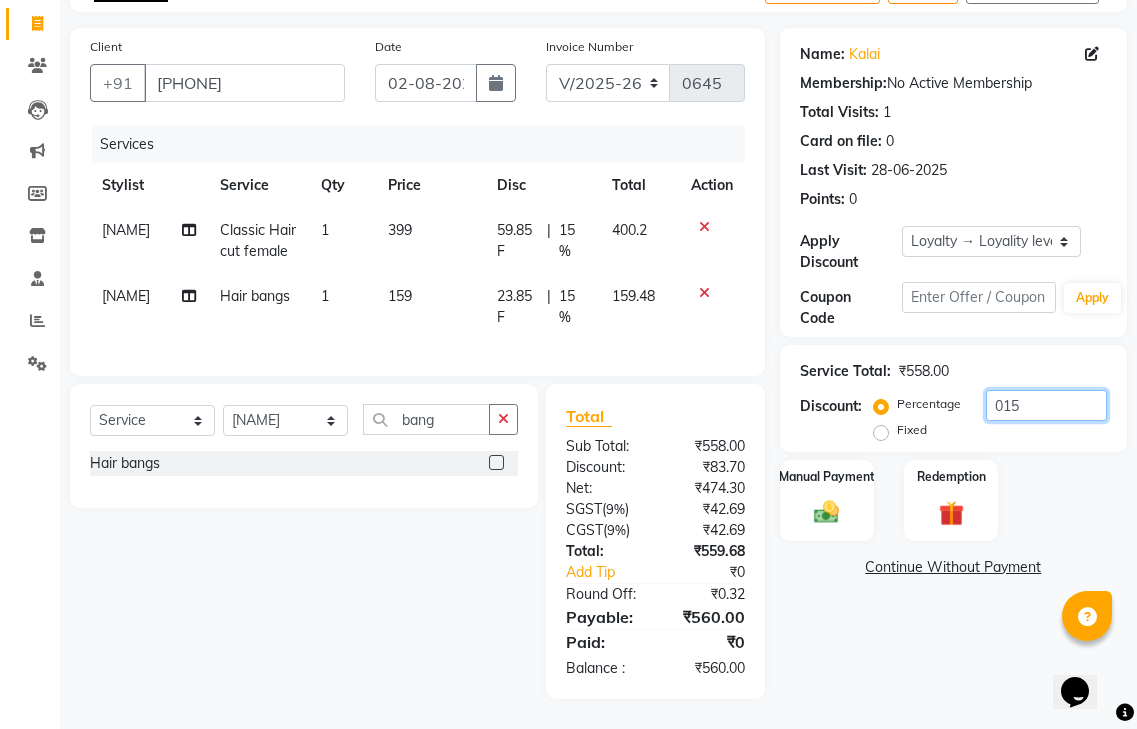 scroll, scrollTop: 137, scrollLeft: 0, axis: vertical 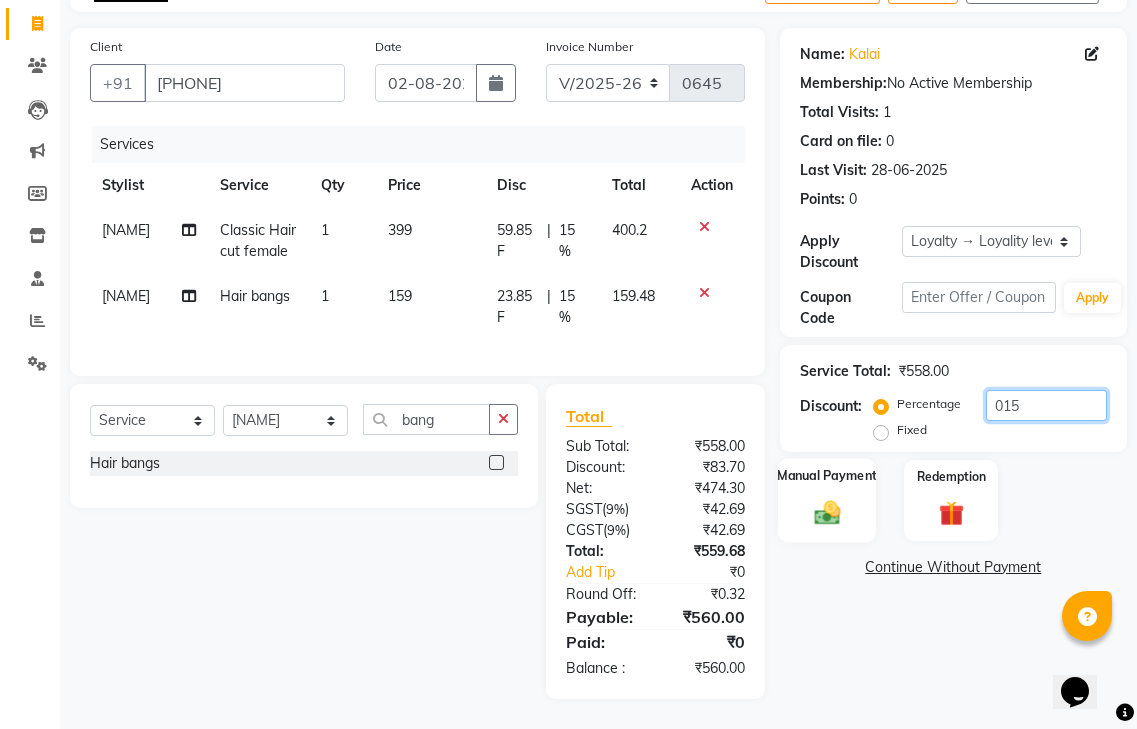 type on "015" 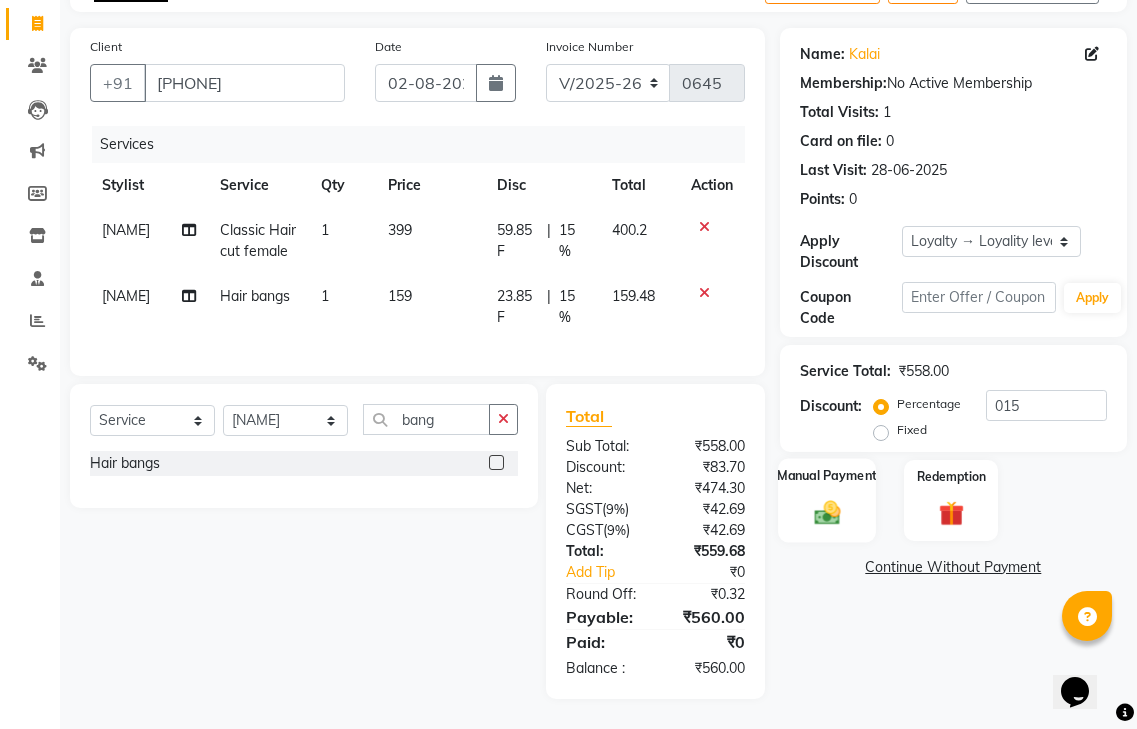 click on "Manual Payment" 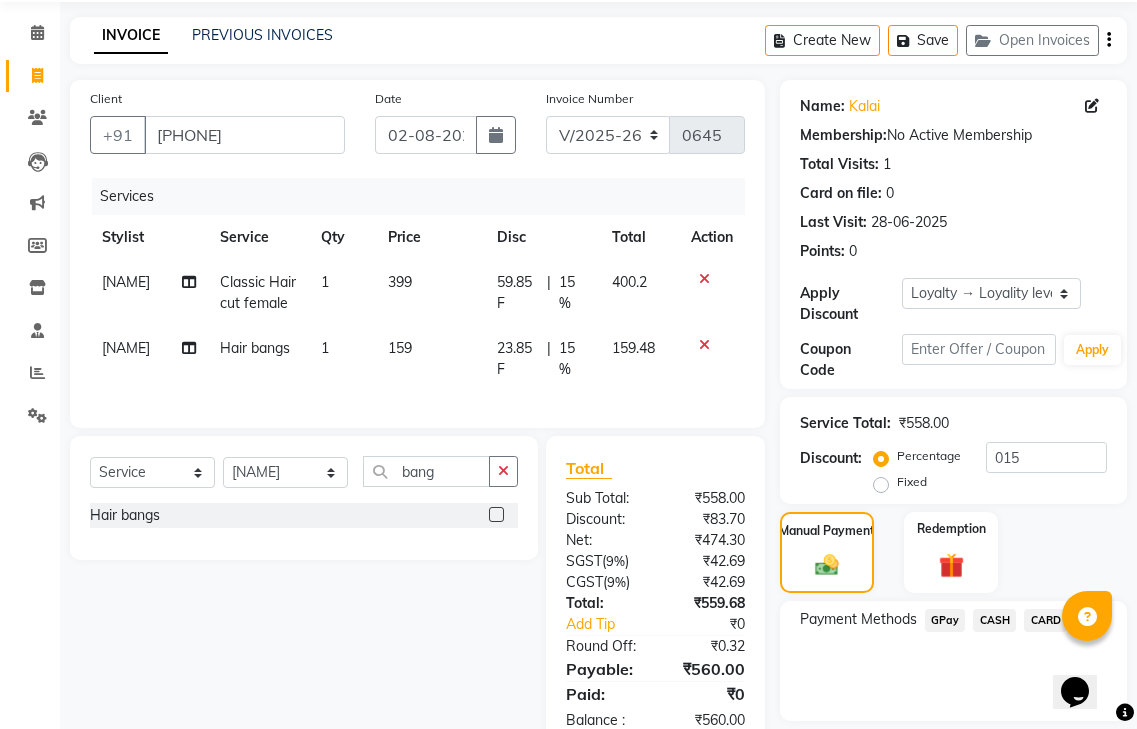 scroll, scrollTop: 137, scrollLeft: 0, axis: vertical 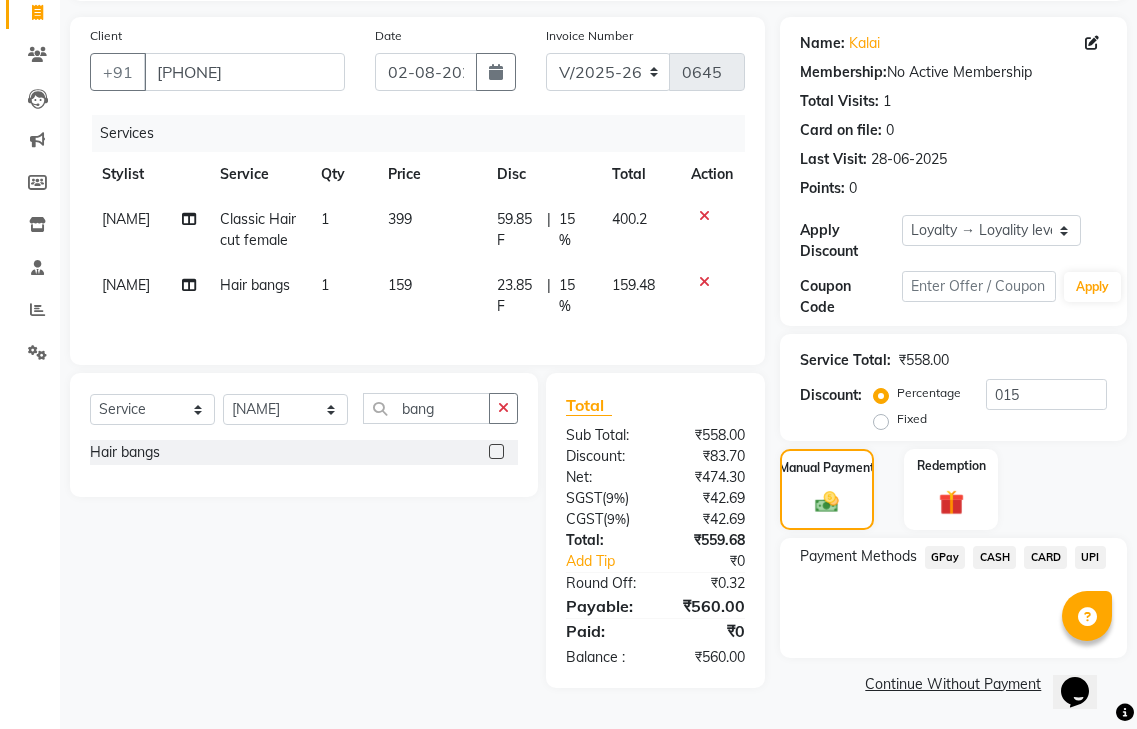 click on "GPay" 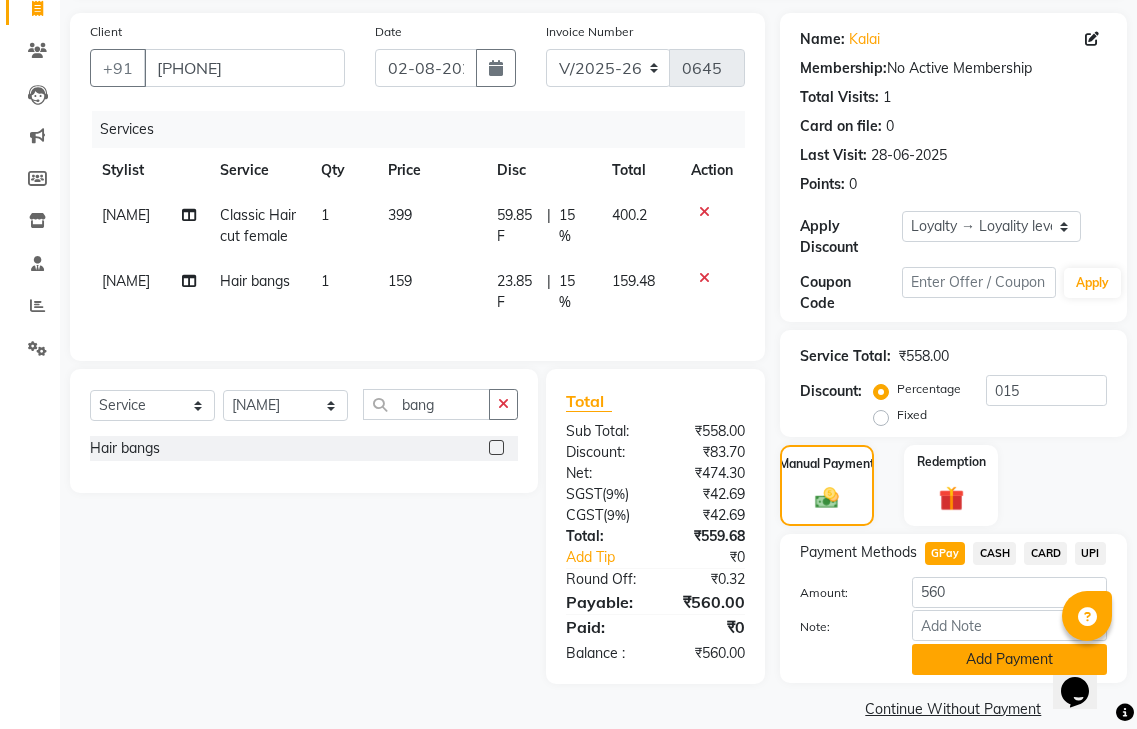 click on "Add Payment" 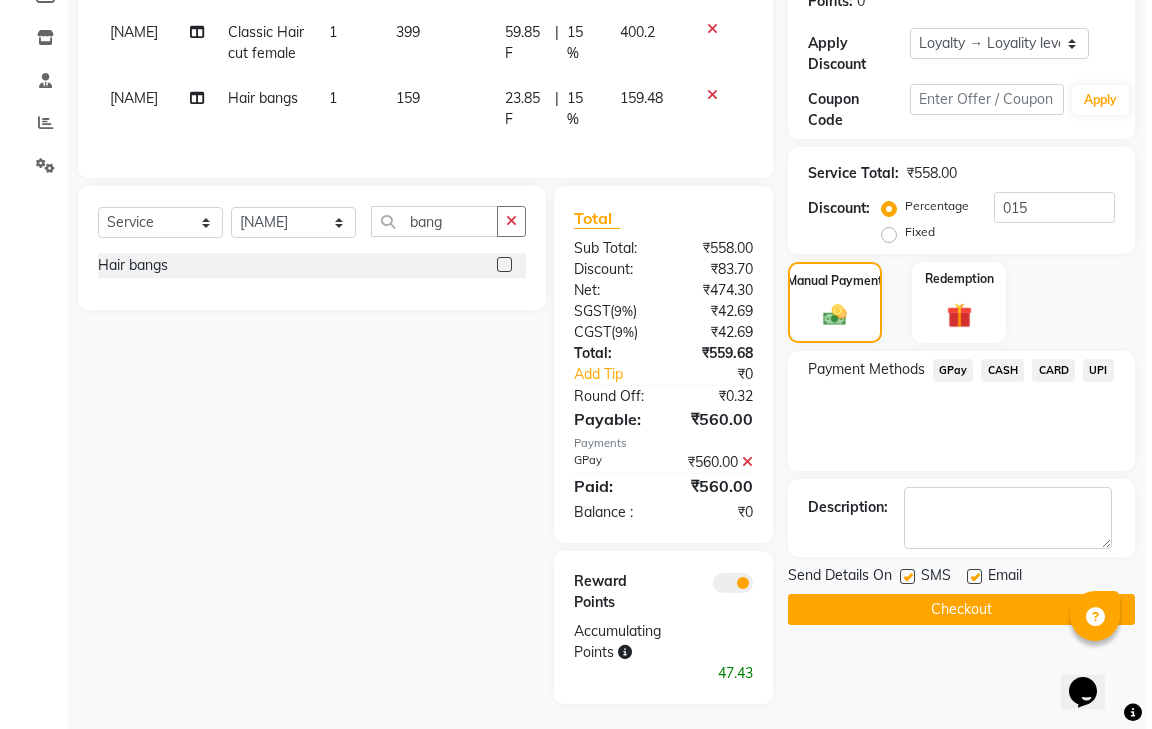 scroll, scrollTop: 340, scrollLeft: 0, axis: vertical 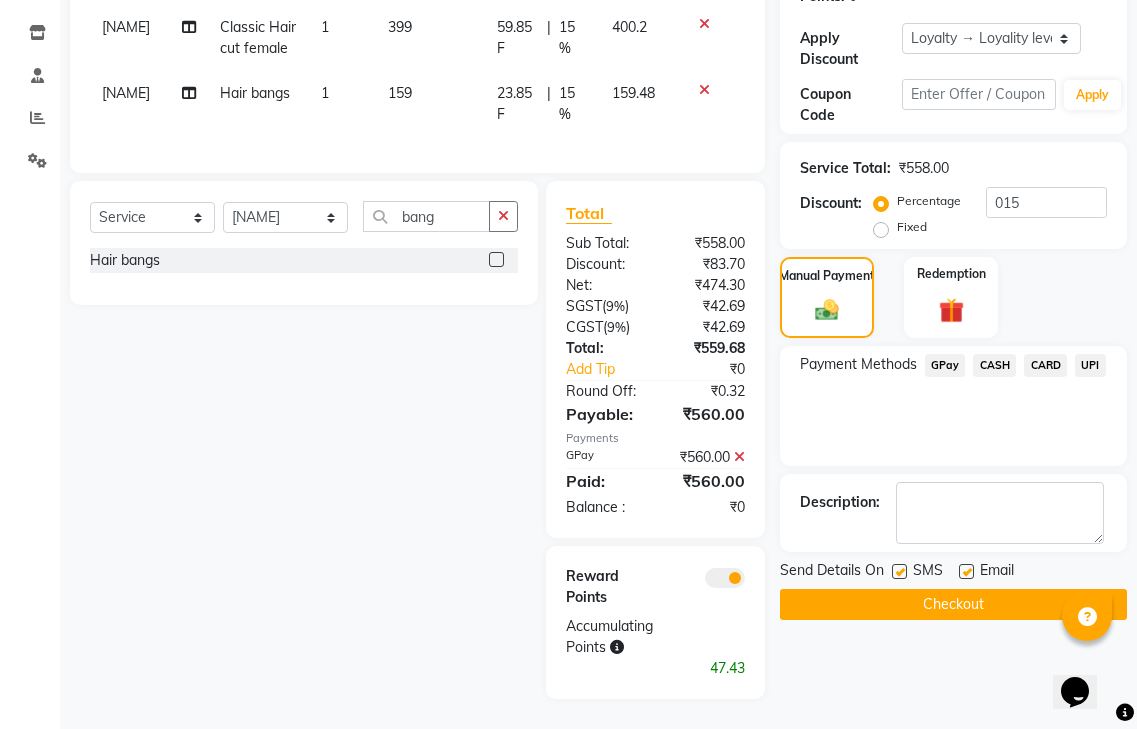 click 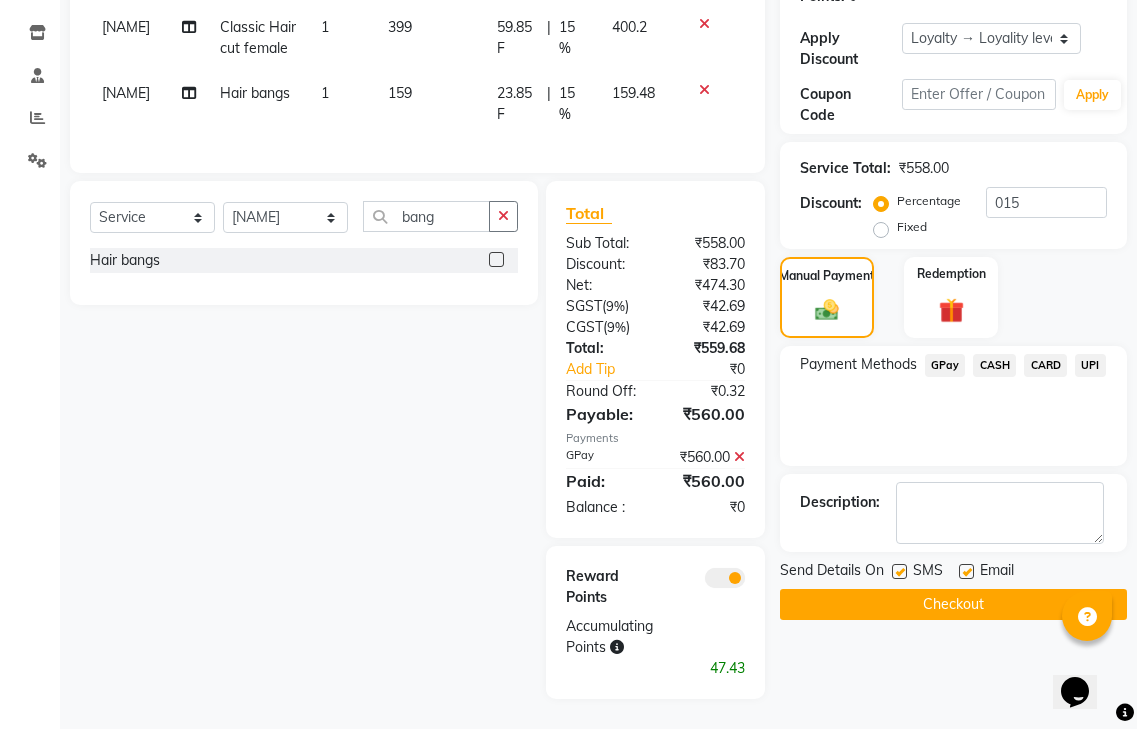 click 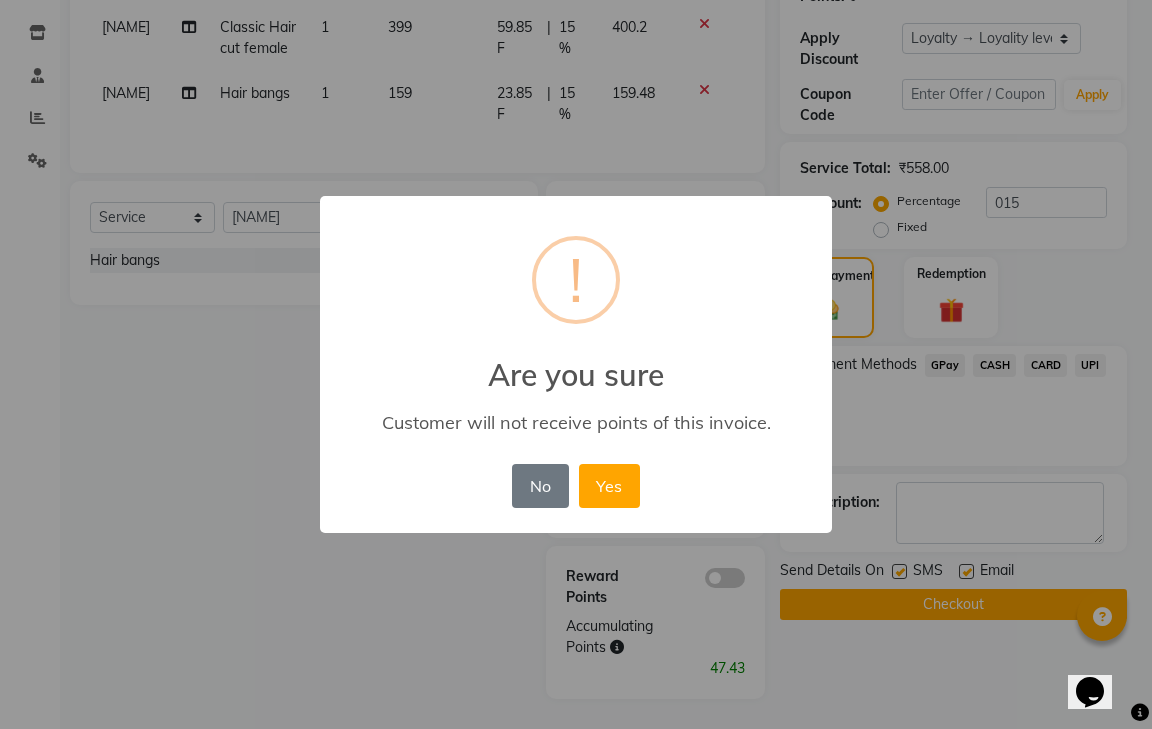 drag, startPoint x: 596, startPoint y: 479, endPoint x: 626, endPoint y: 486, distance: 30.805843 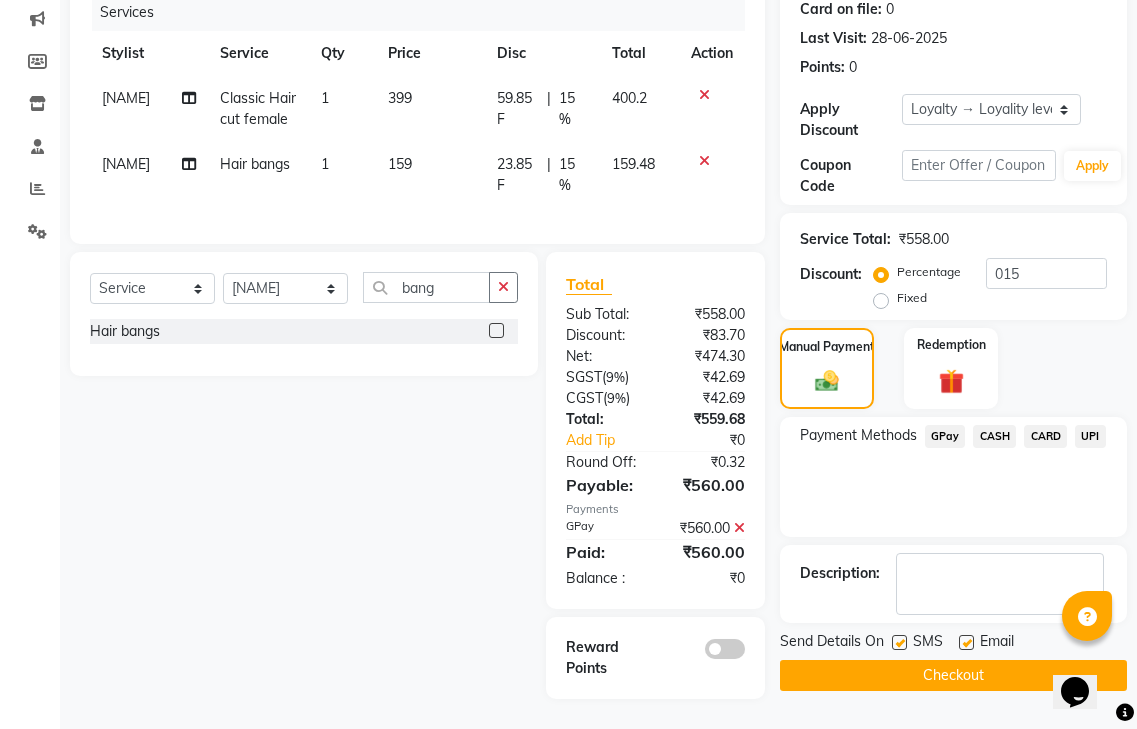 scroll, scrollTop: 269, scrollLeft: 0, axis: vertical 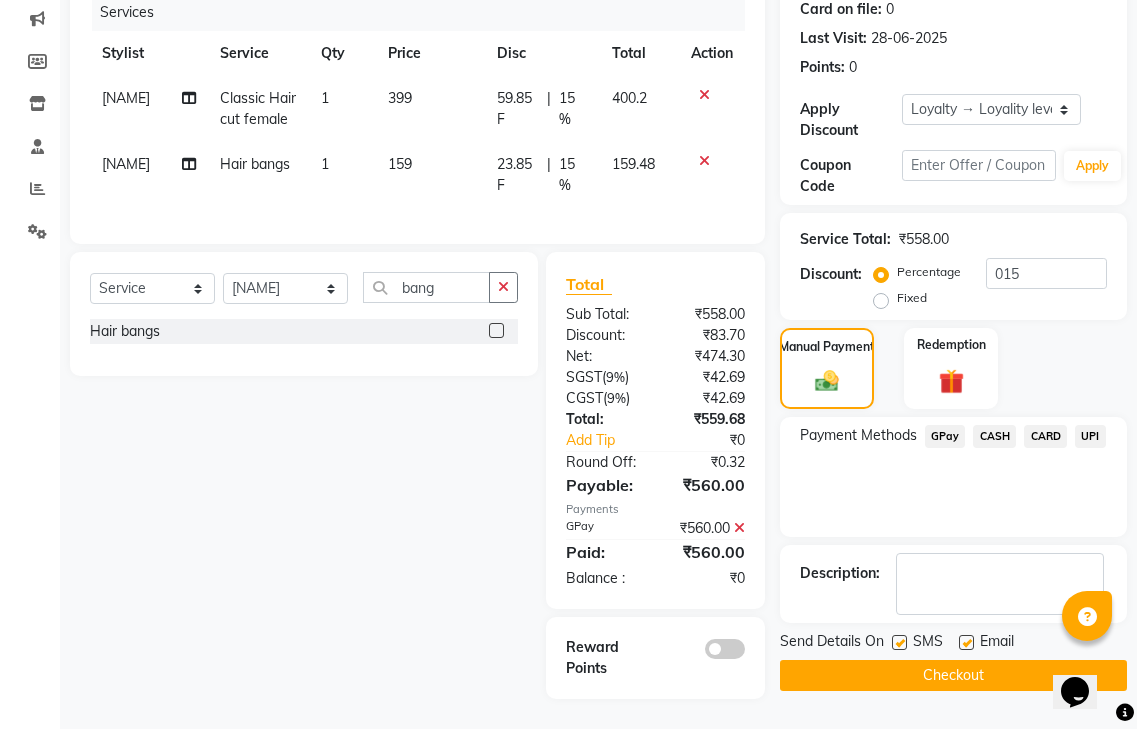 click on "Checkout" 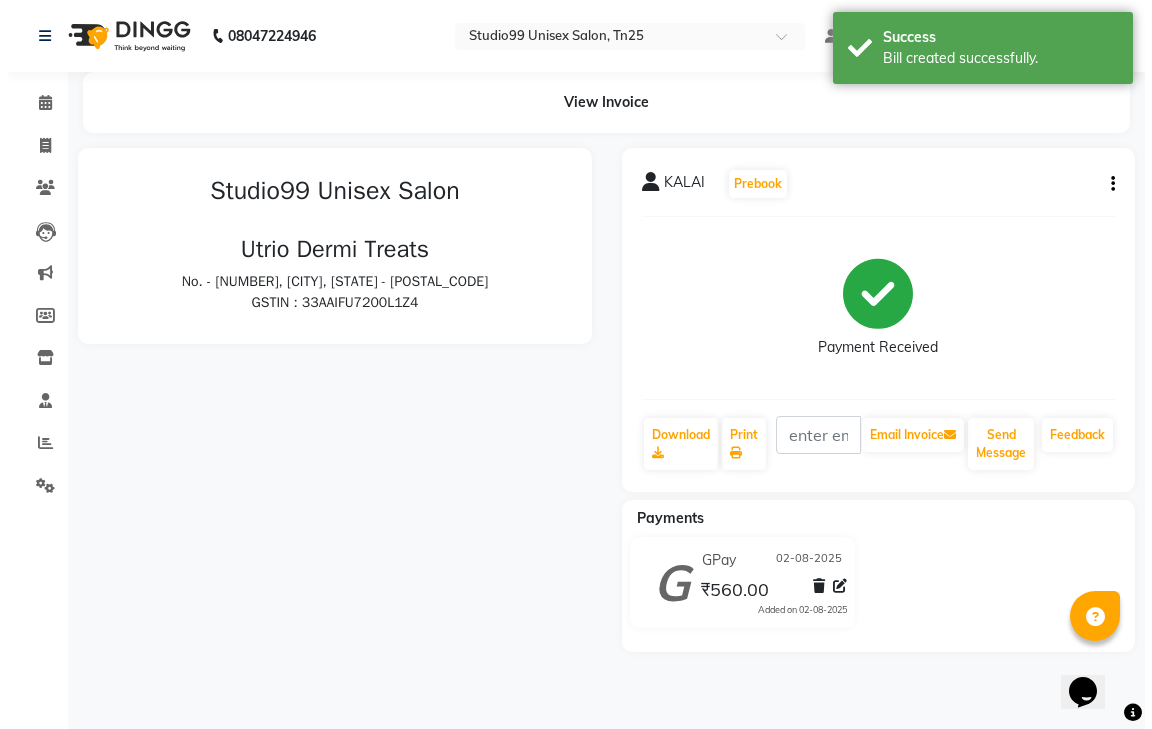 scroll, scrollTop: 0, scrollLeft: 0, axis: both 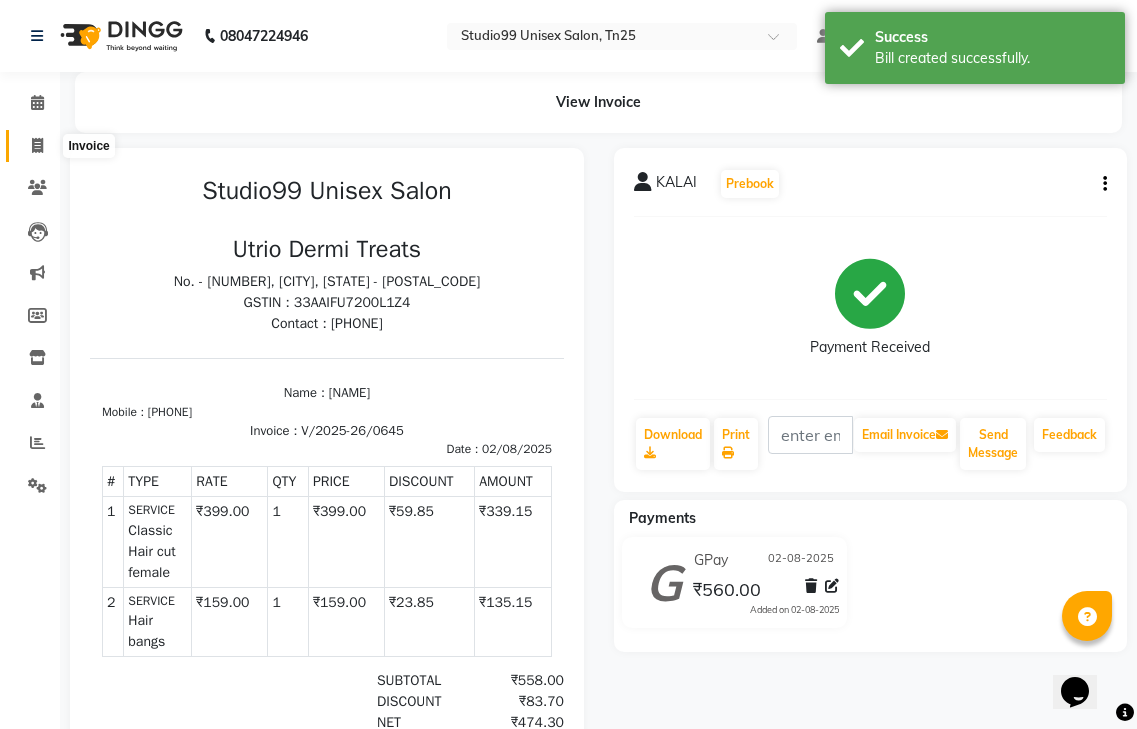 click 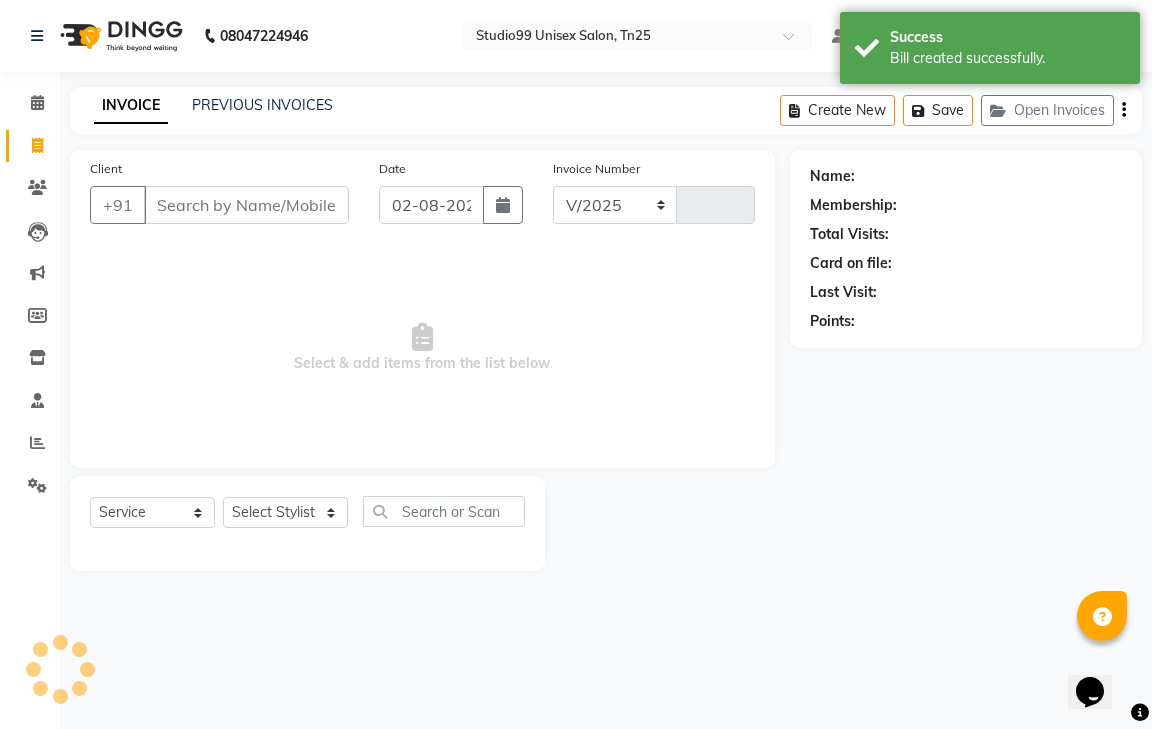 select on "8331" 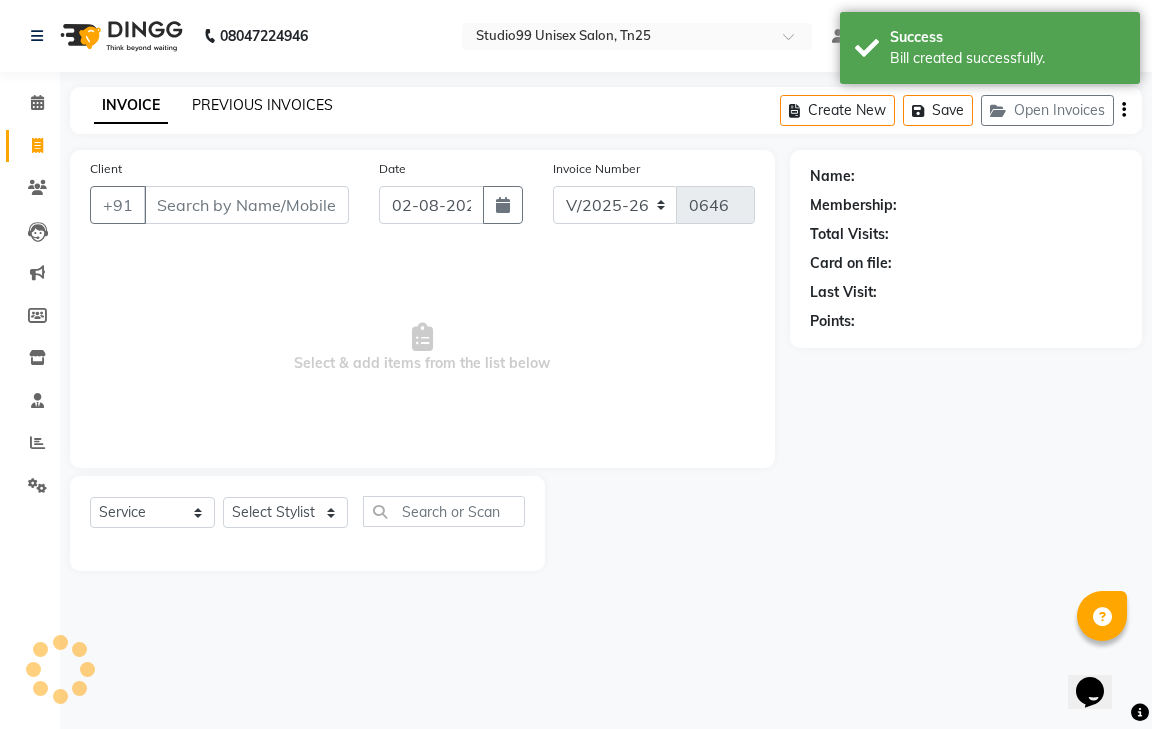 click on "PREVIOUS INVOICES" 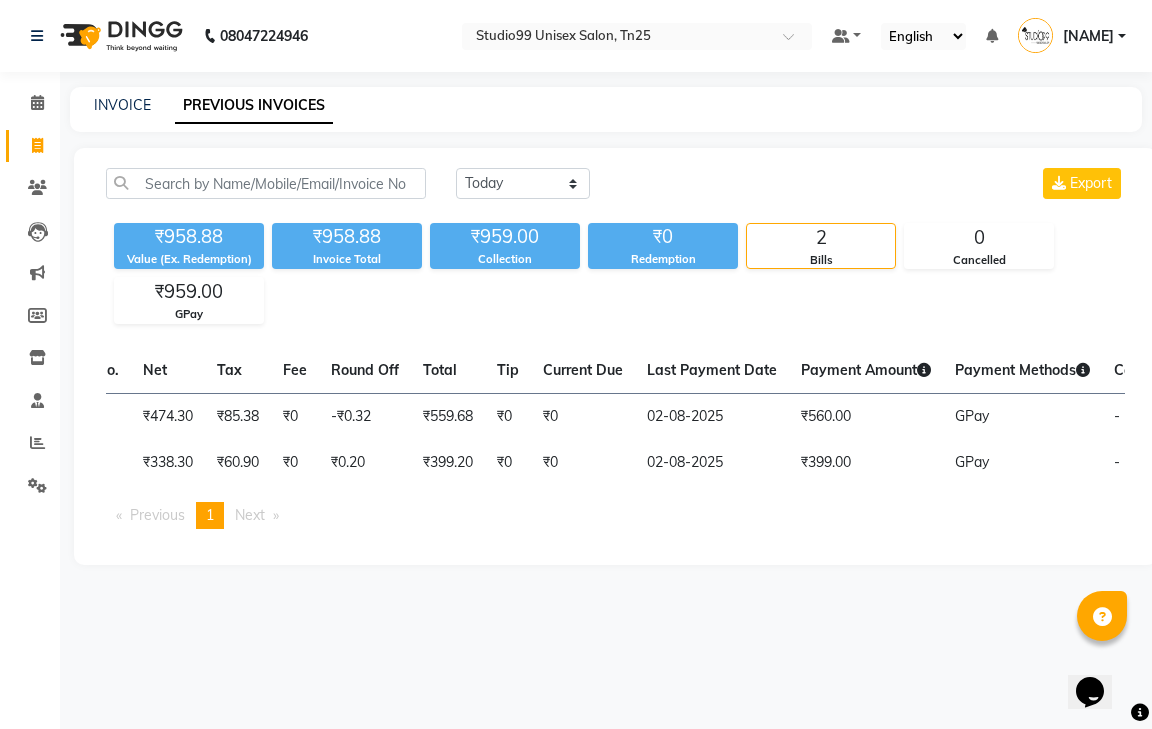 scroll, scrollTop: 0, scrollLeft: 414, axis: horizontal 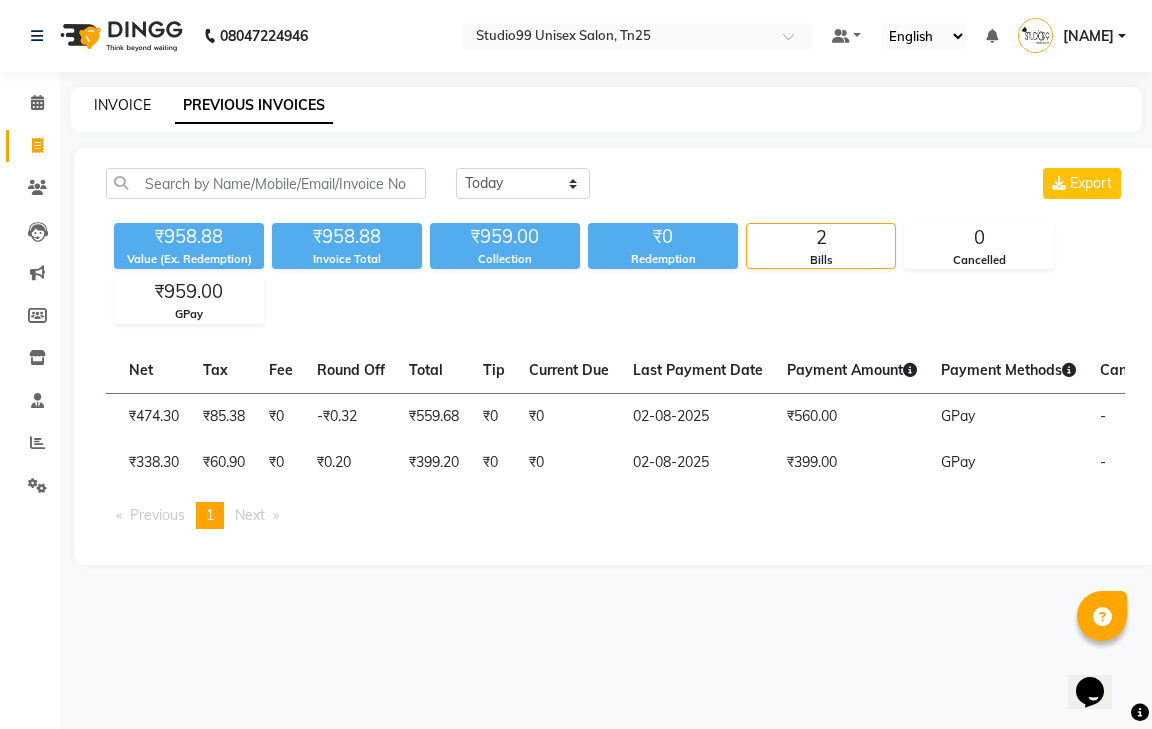 click on "INVOICE" 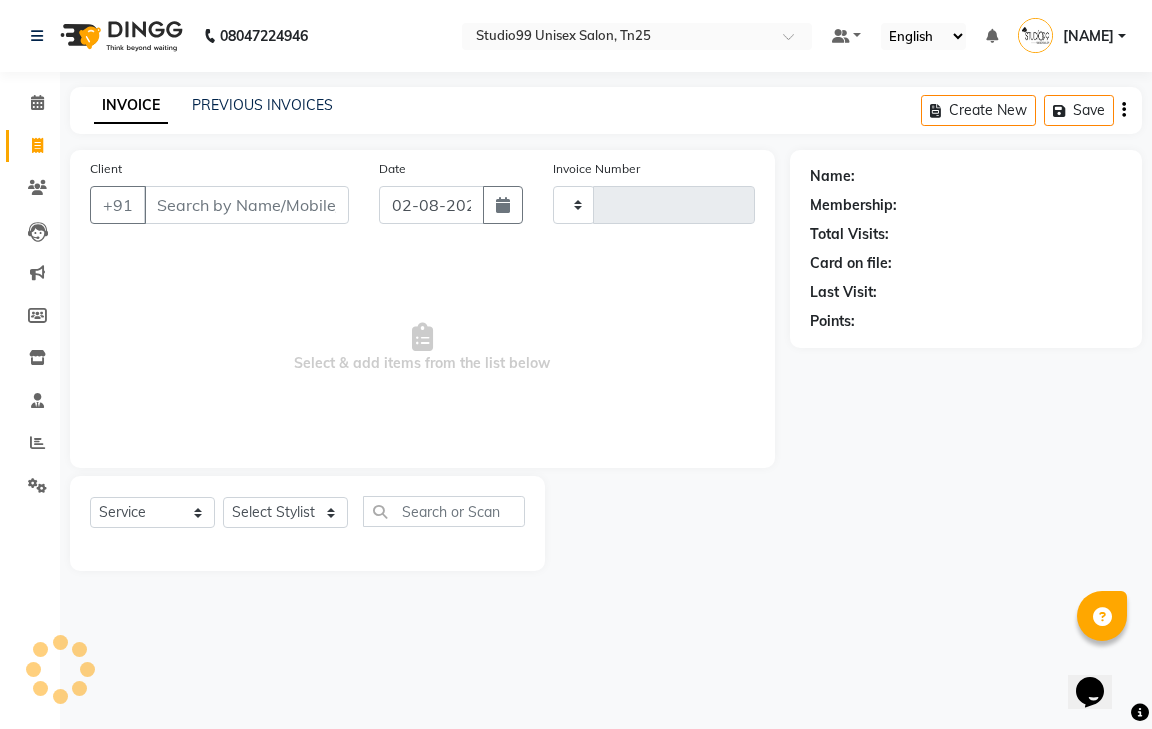 type on "0646" 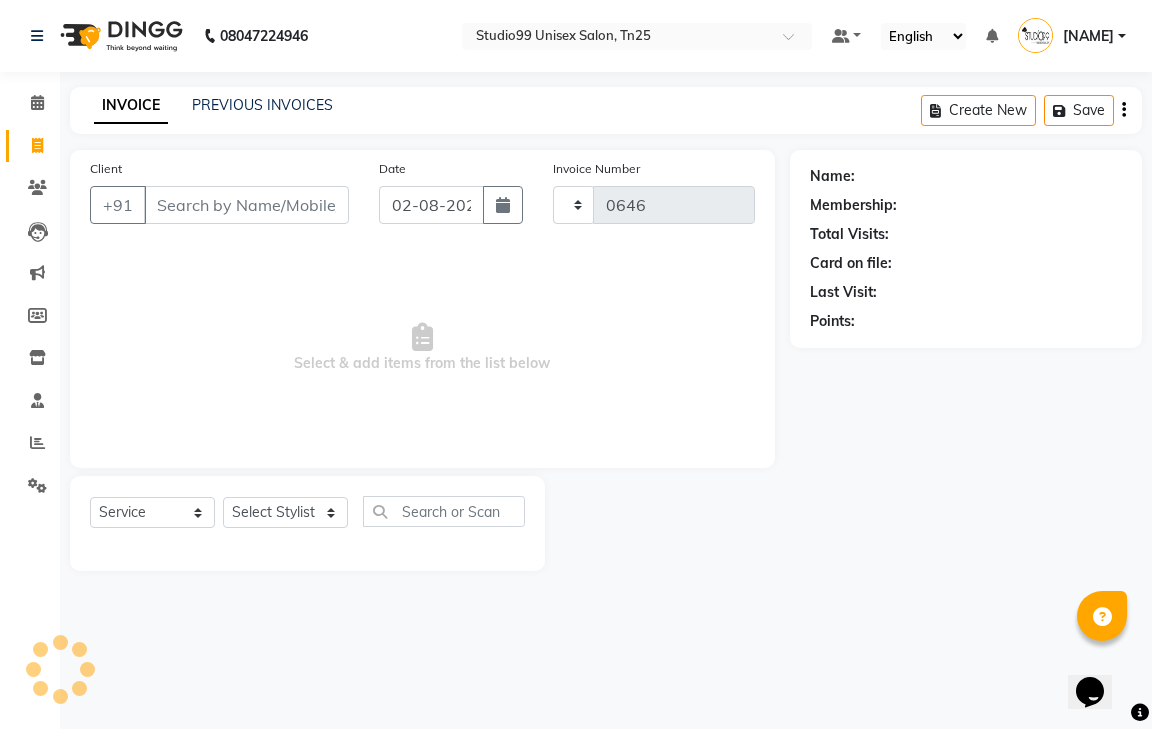 select on "8331" 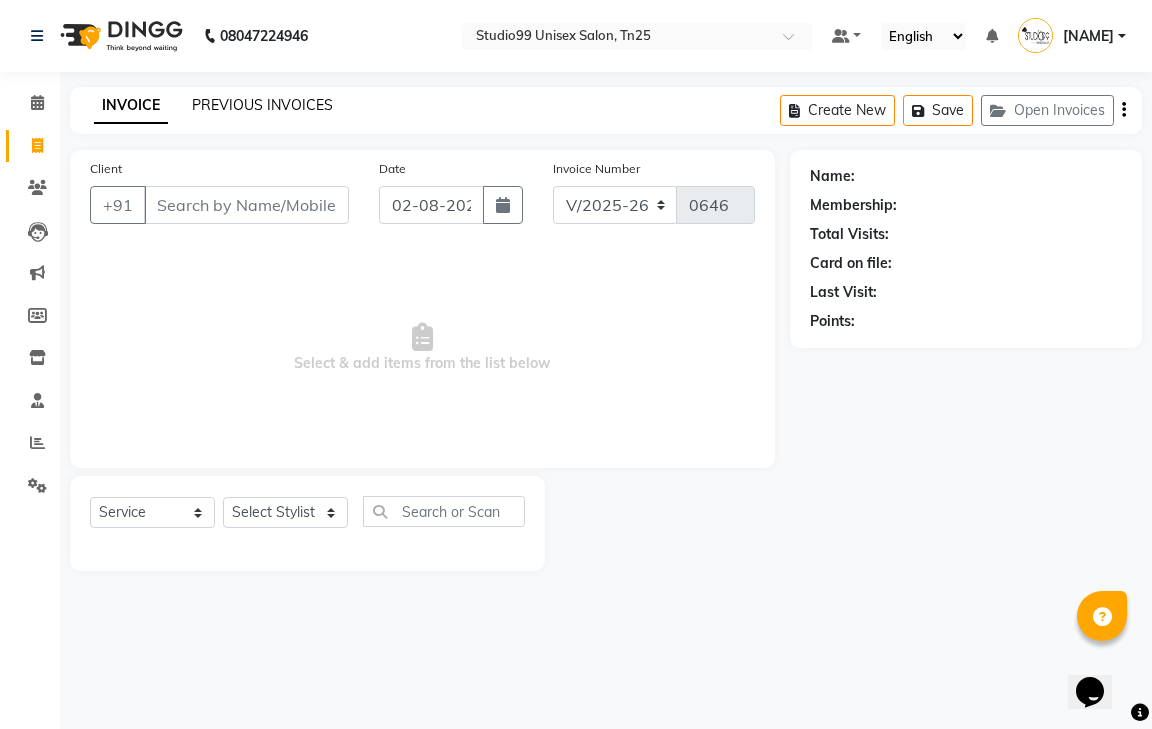click on "PREVIOUS INVOICES" 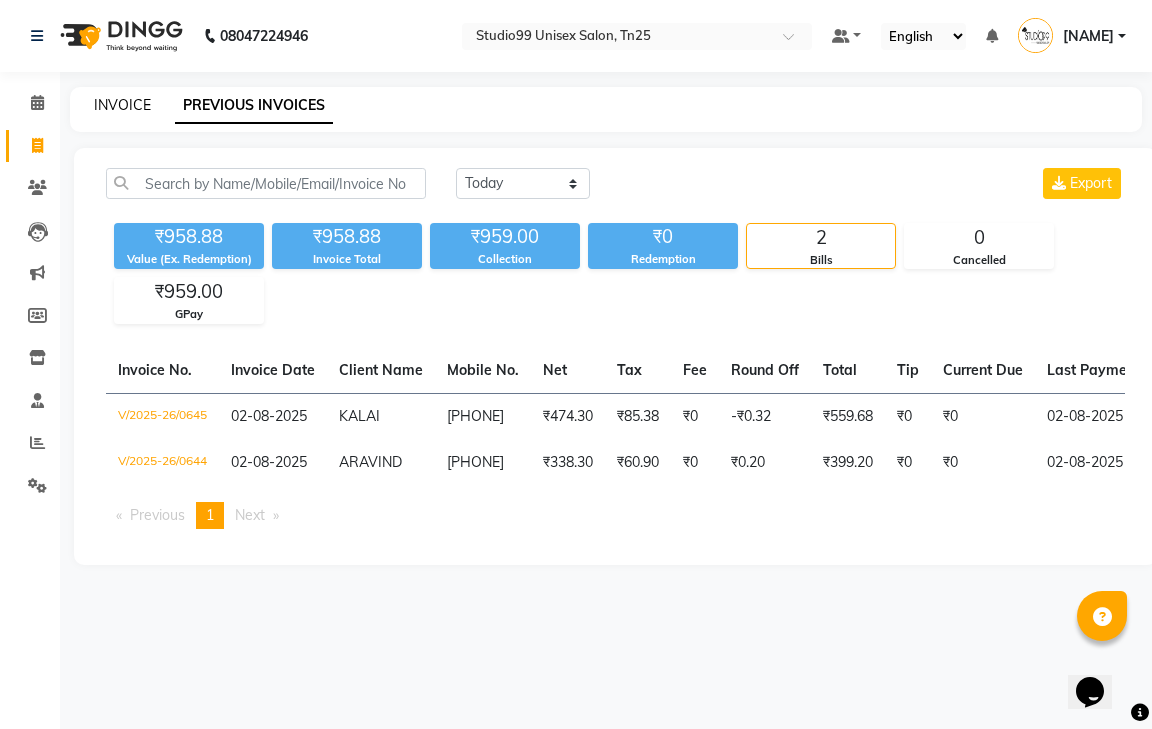 click on "INVOICE" 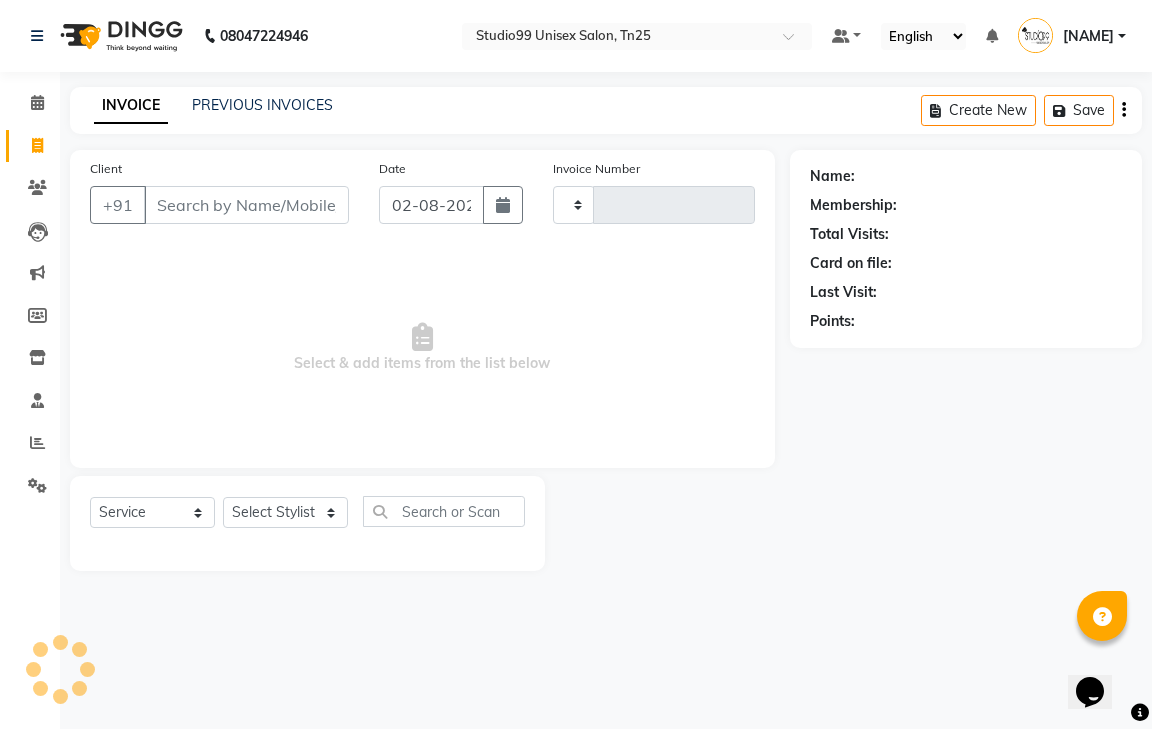type on "0646" 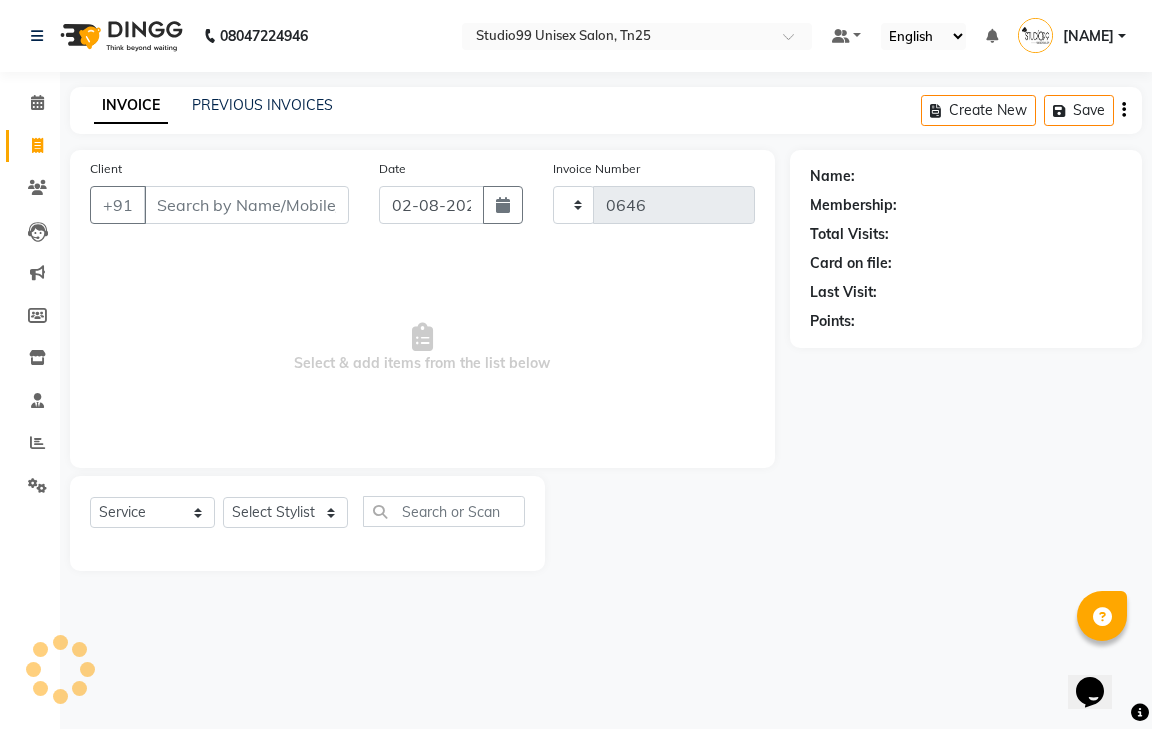 select on "8331" 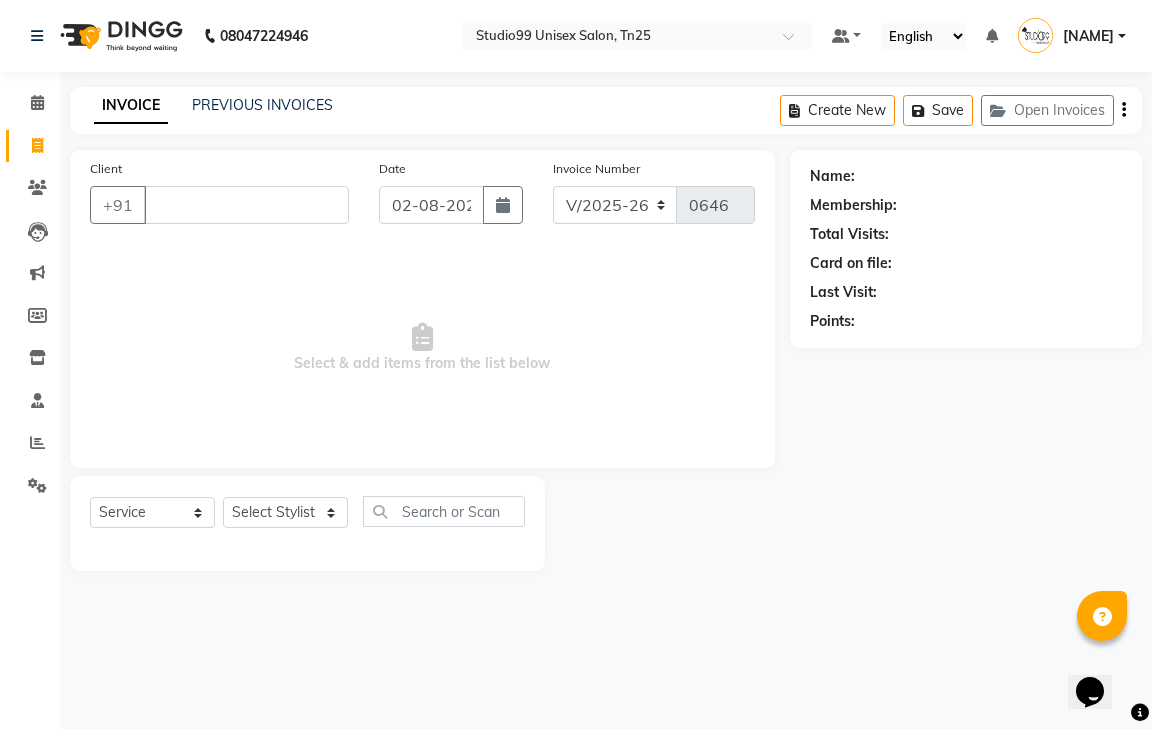 type 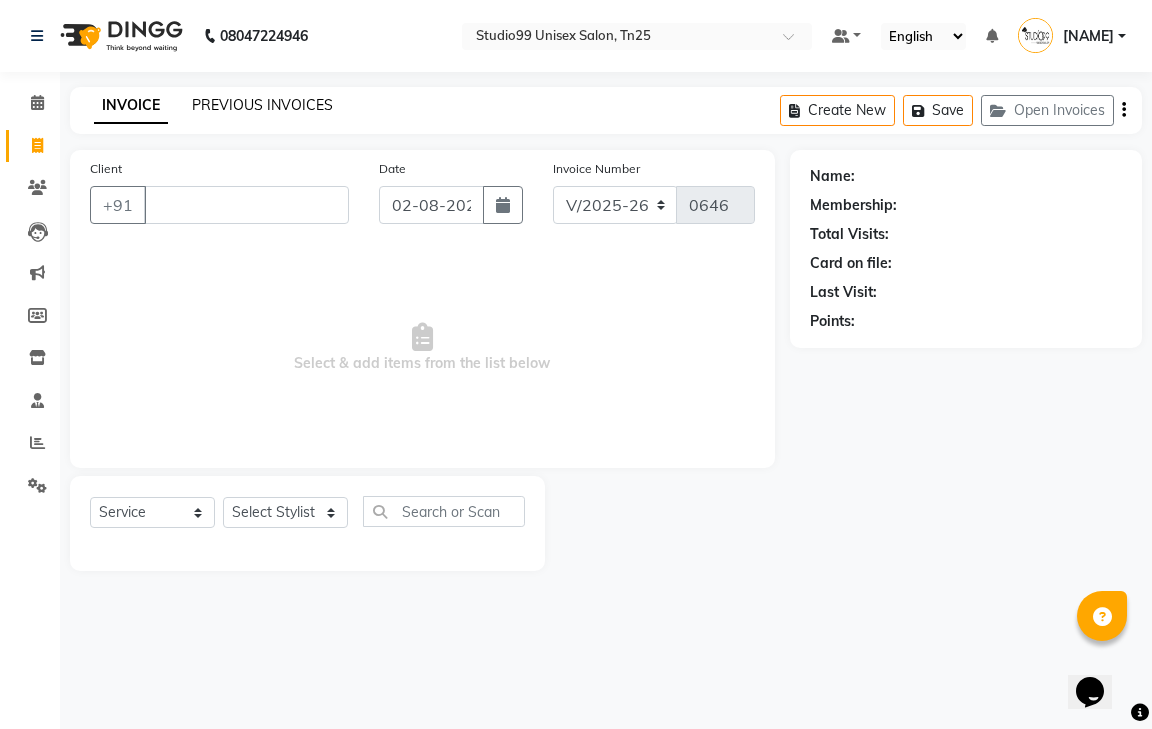 click on "PREVIOUS INVOICES" 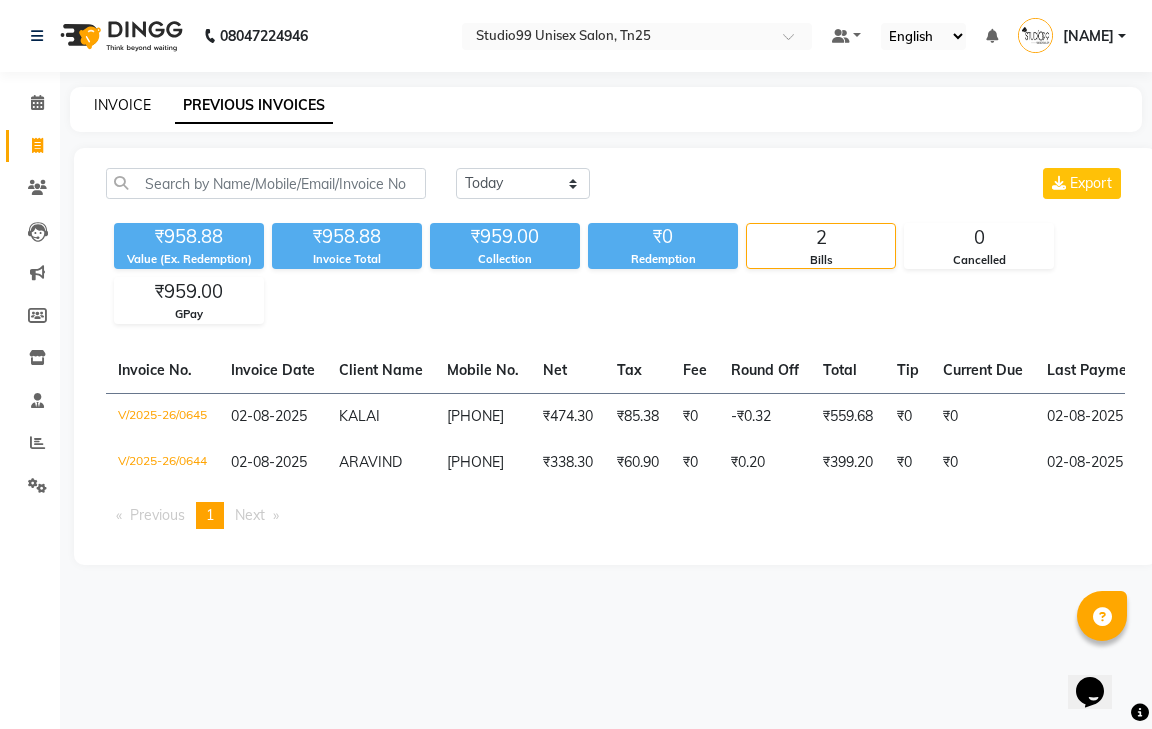 click on "INVOICE" 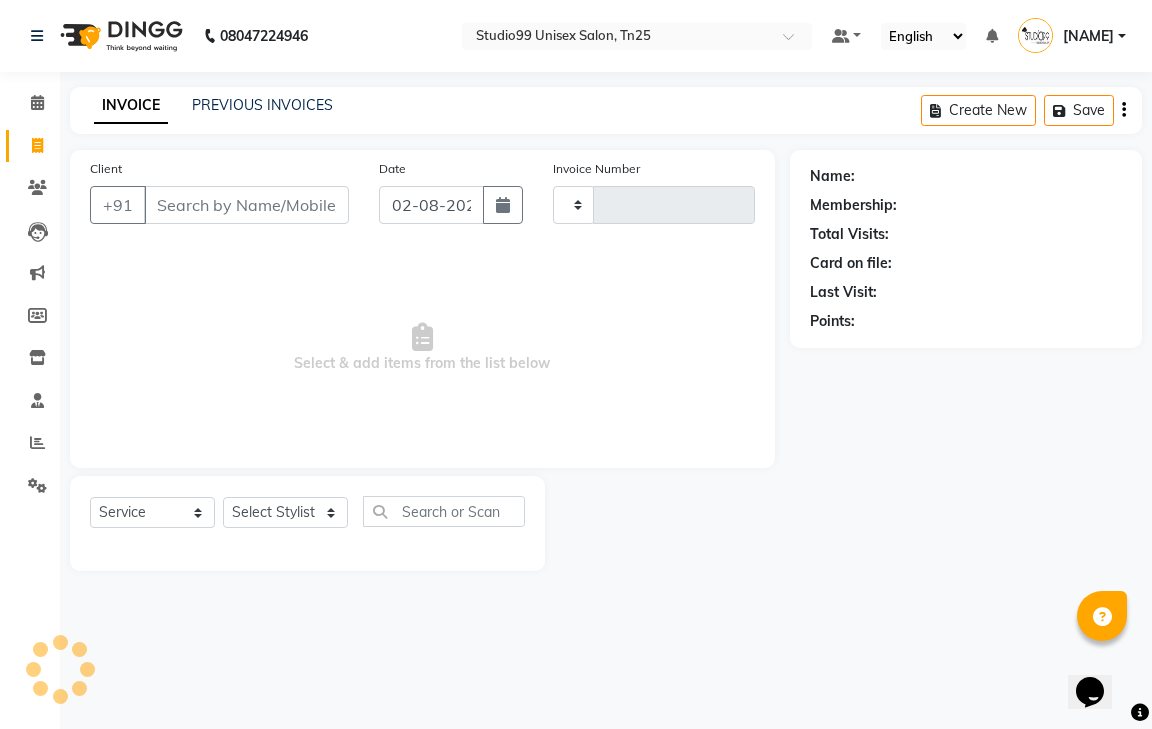 type on "0646" 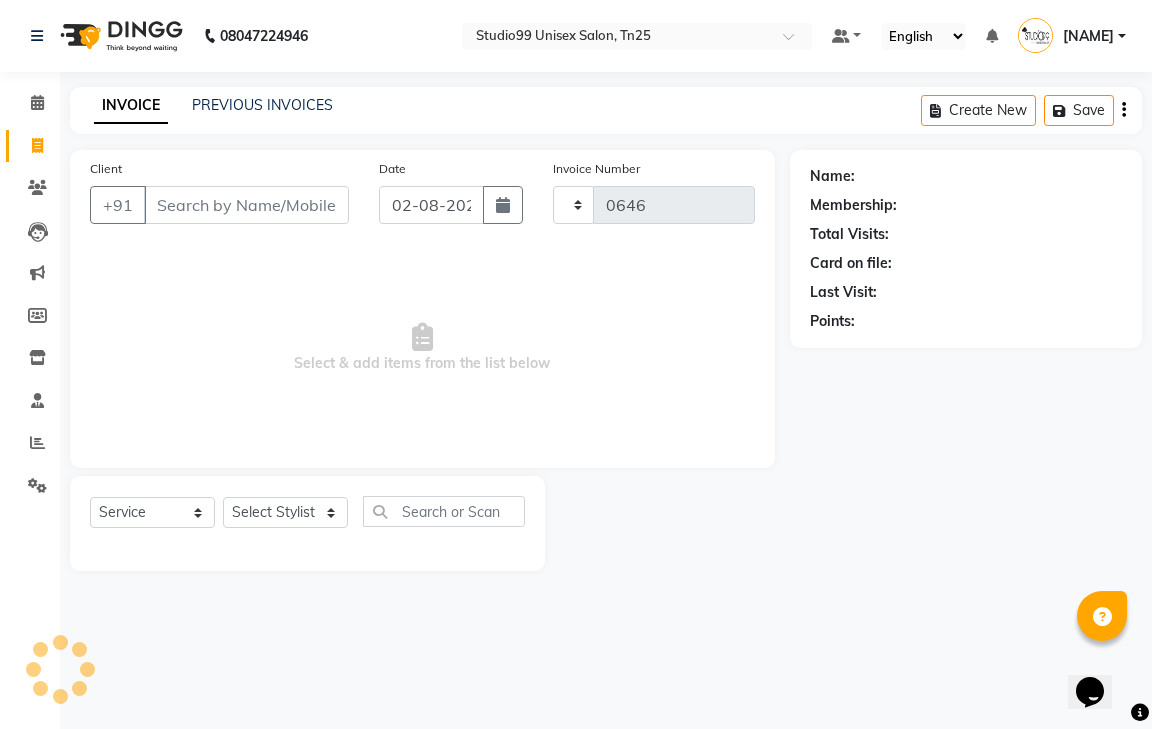 select on "8331" 